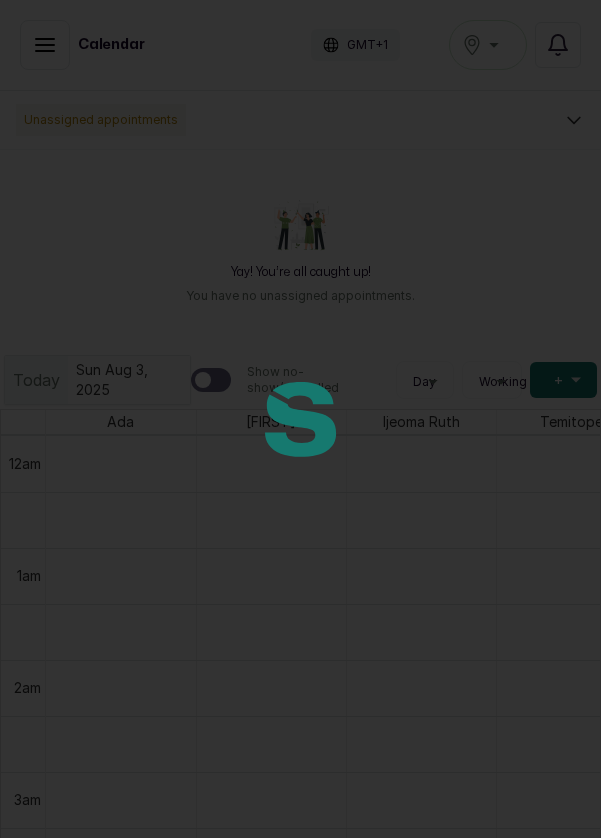scroll, scrollTop: 0, scrollLeft: 0, axis: both 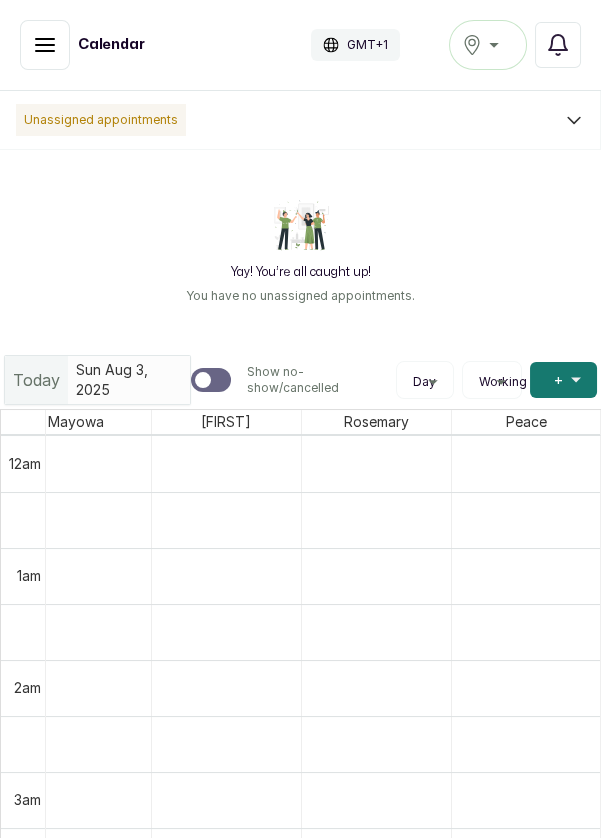 click on "Victoria Island" at bounding box center [488, 45] 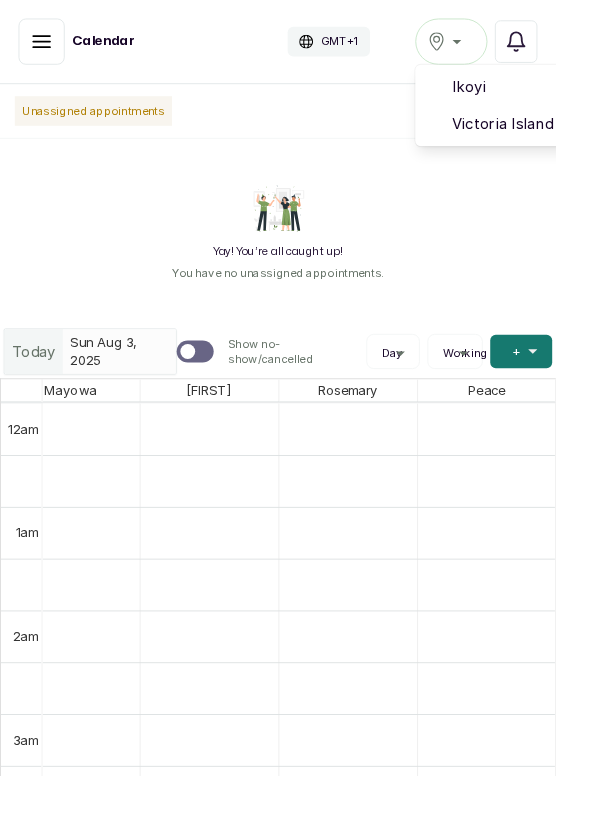 click on "Victoria Island" at bounding box center (561, 134) 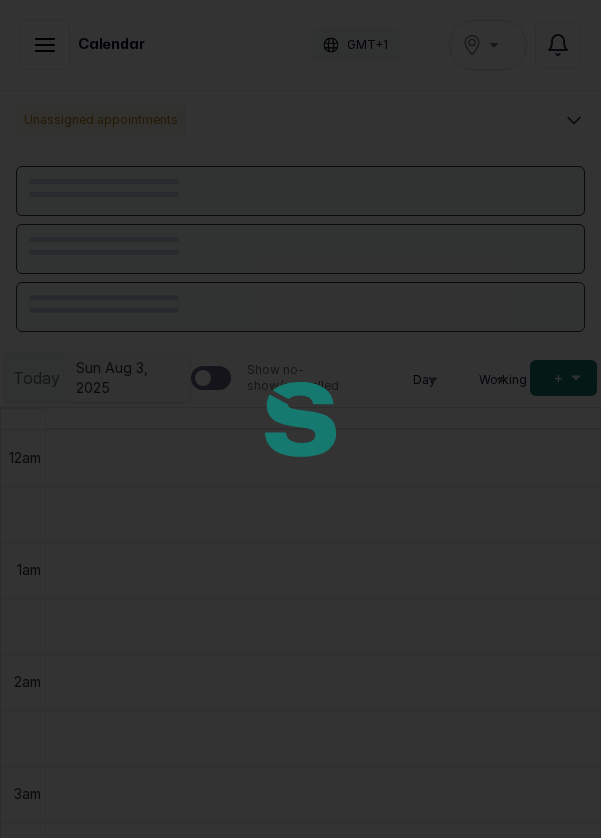 scroll, scrollTop: 0, scrollLeft: 0, axis: both 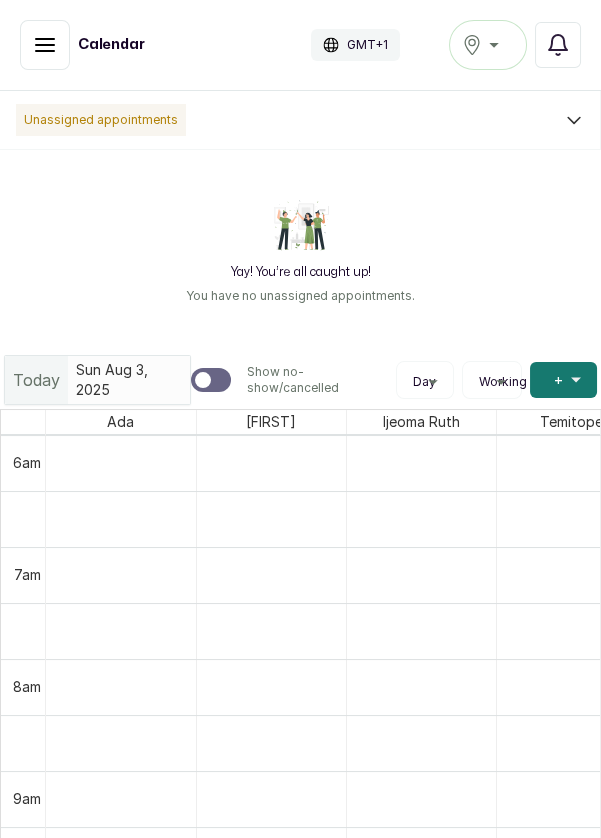 click 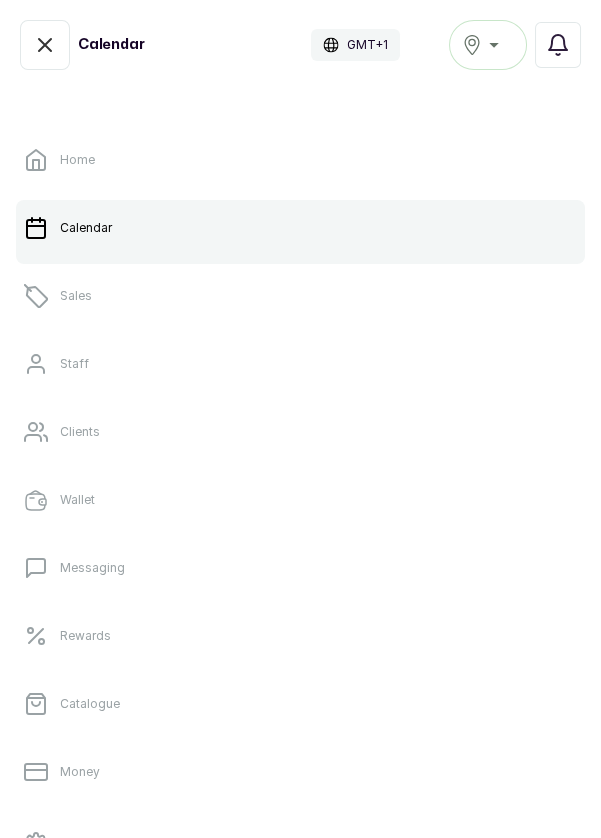 click on "Sales" at bounding box center (300, 296) 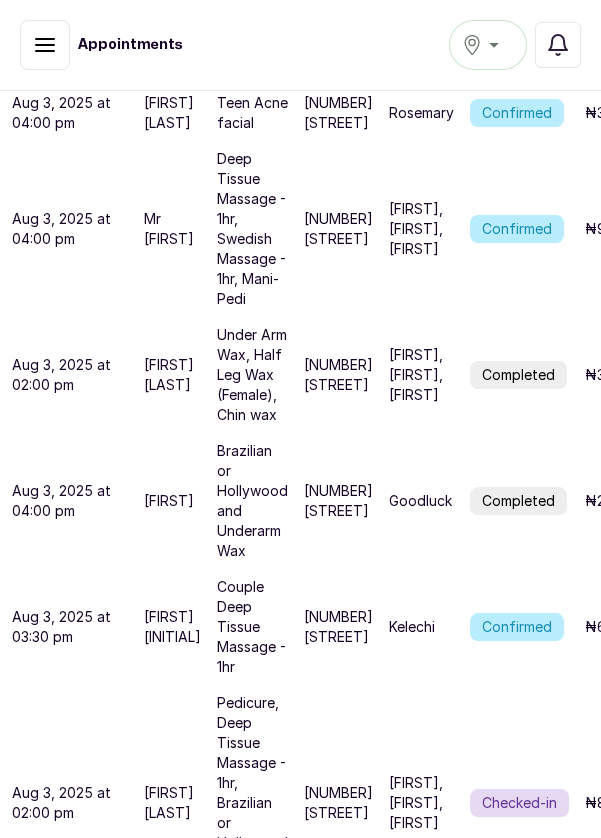 scroll, scrollTop: 337, scrollLeft: 0, axis: vertical 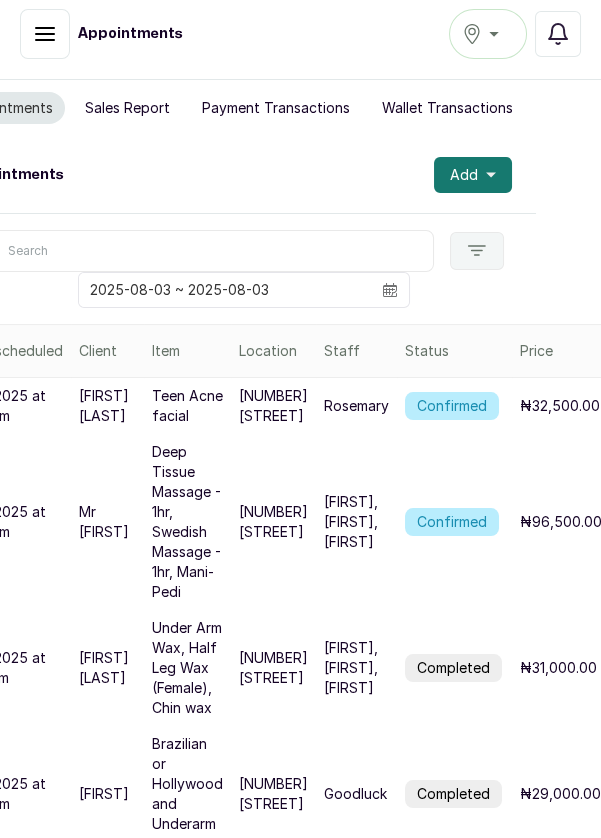 click on "Add" at bounding box center [473, 175] 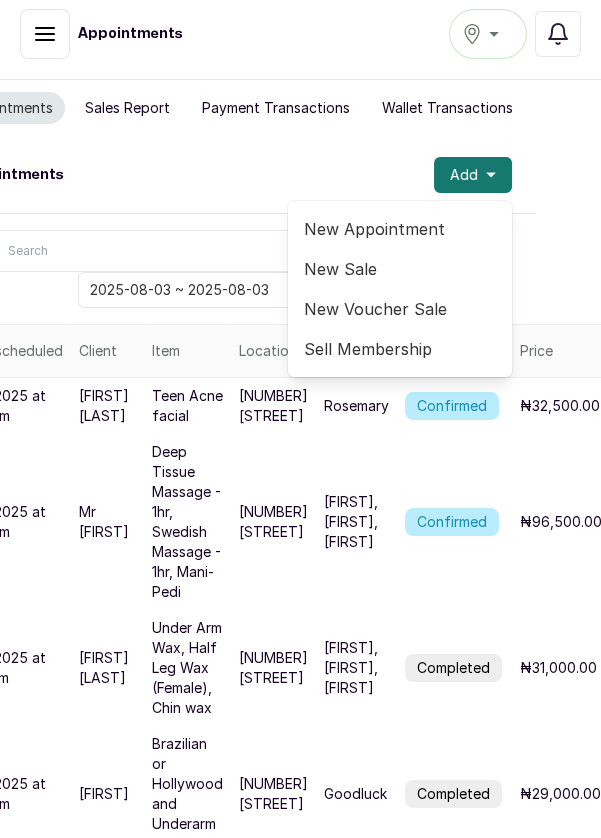 click on "New Appointment" at bounding box center [400, 229] 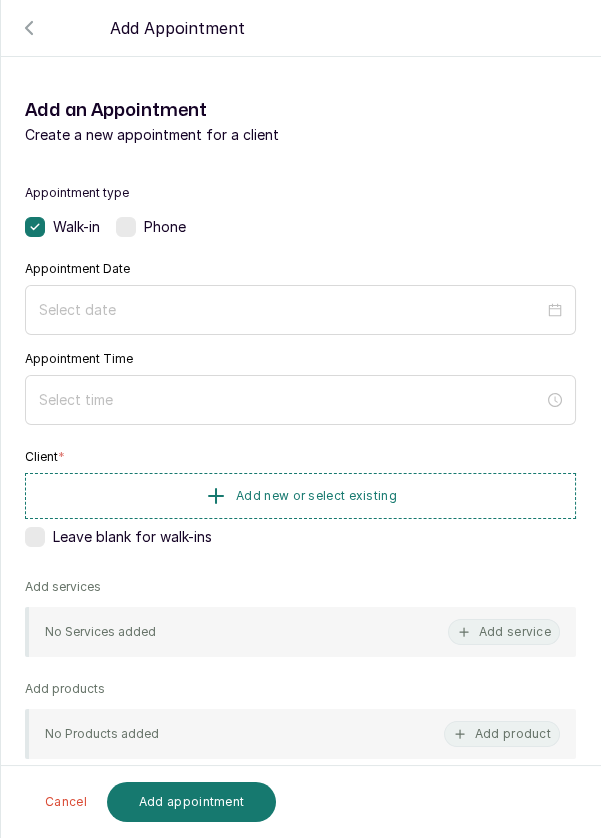click at bounding box center (126, 227) 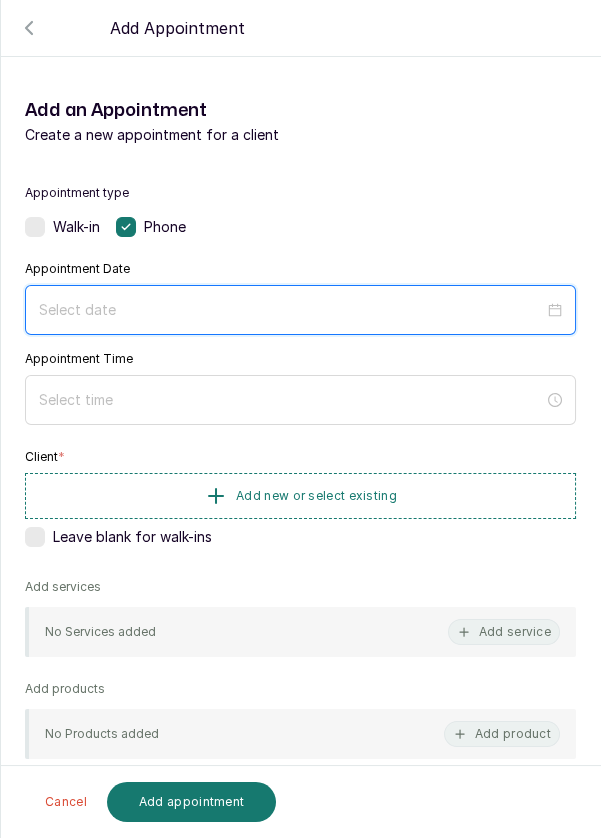 click at bounding box center (291, 310) 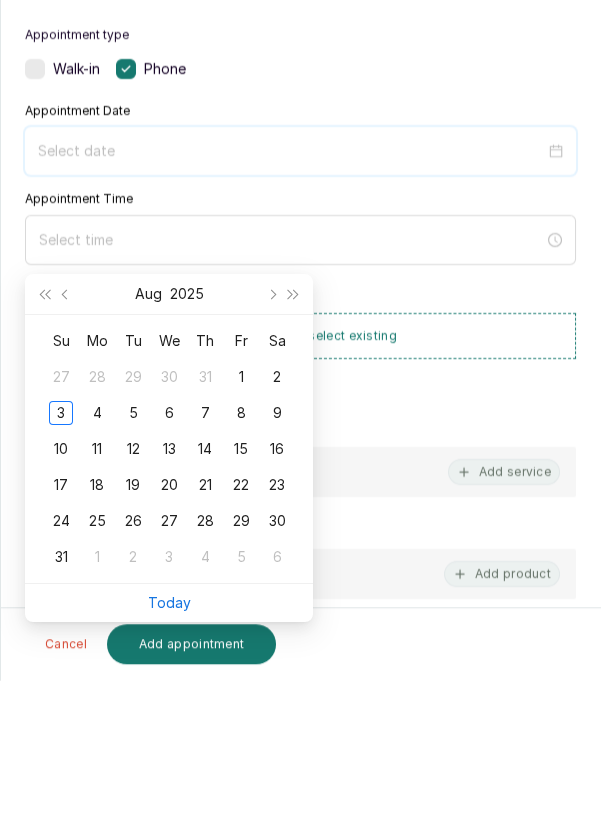 scroll, scrollTop: 106, scrollLeft: 0, axis: vertical 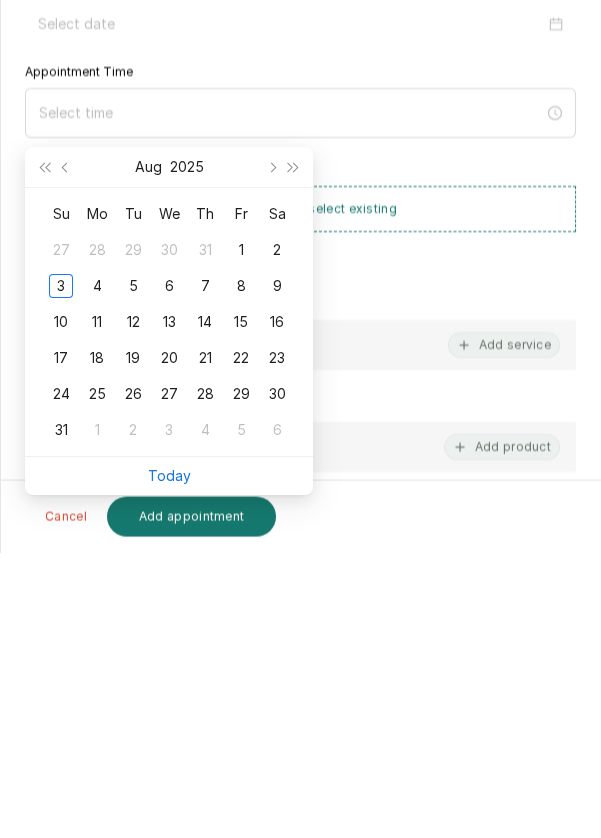 click on "Today" at bounding box center [169, 760] 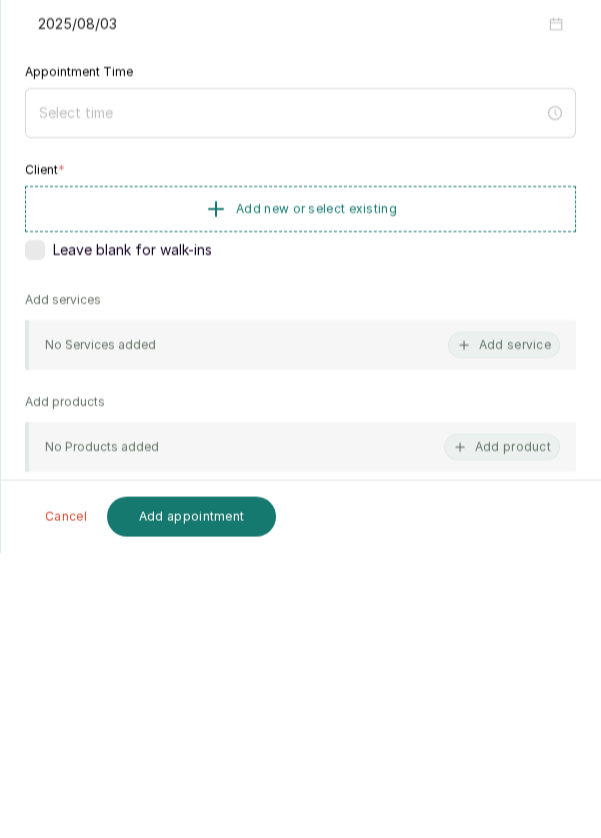 type on "2025/08/03" 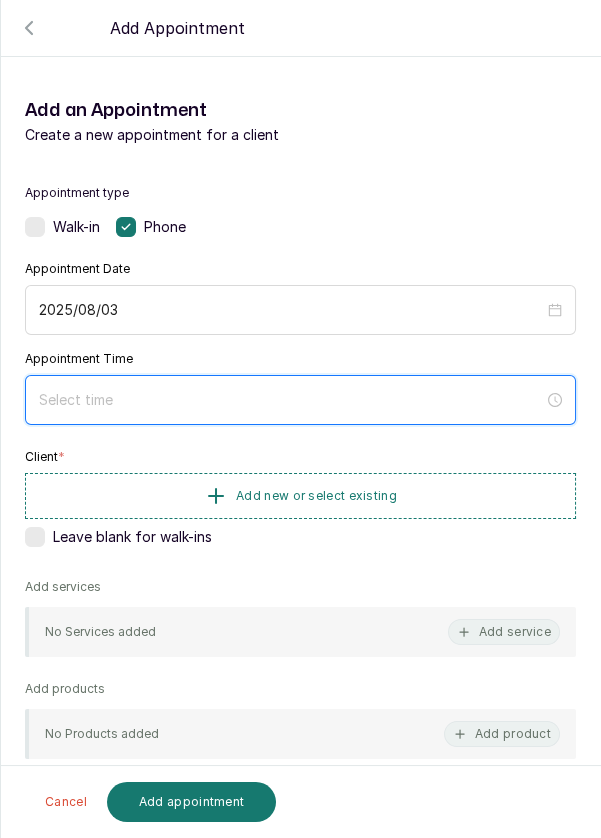 click at bounding box center (291, 400) 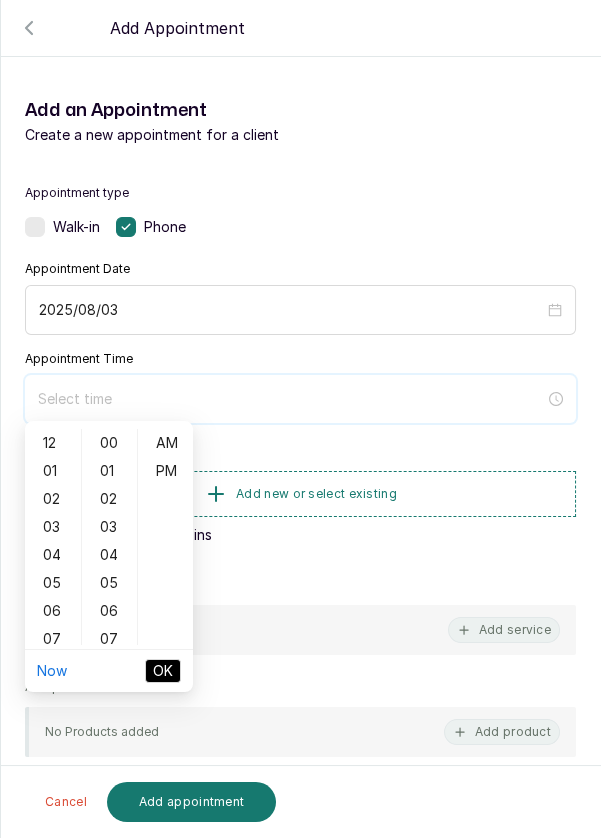 scroll, scrollTop: 162, scrollLeft: 0, axis: vertical 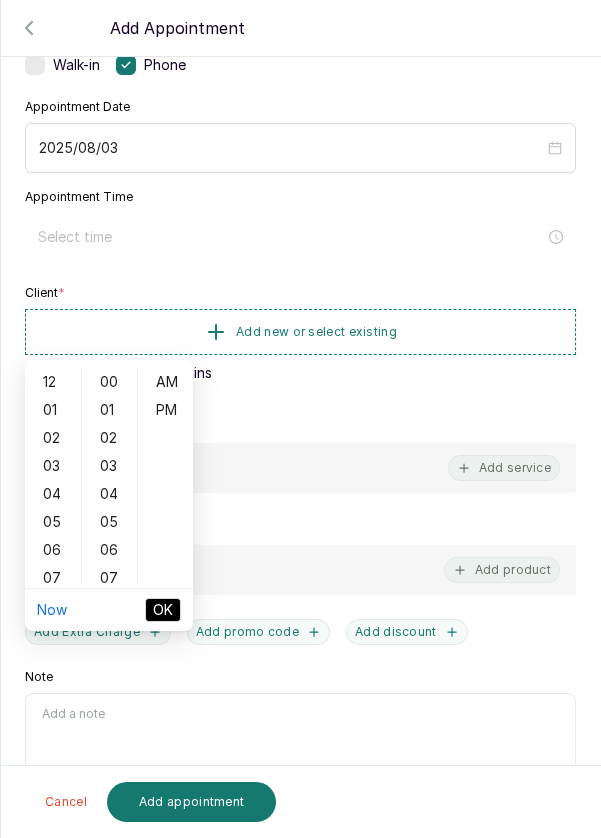 click on "06" at bounding box center [53, 550] 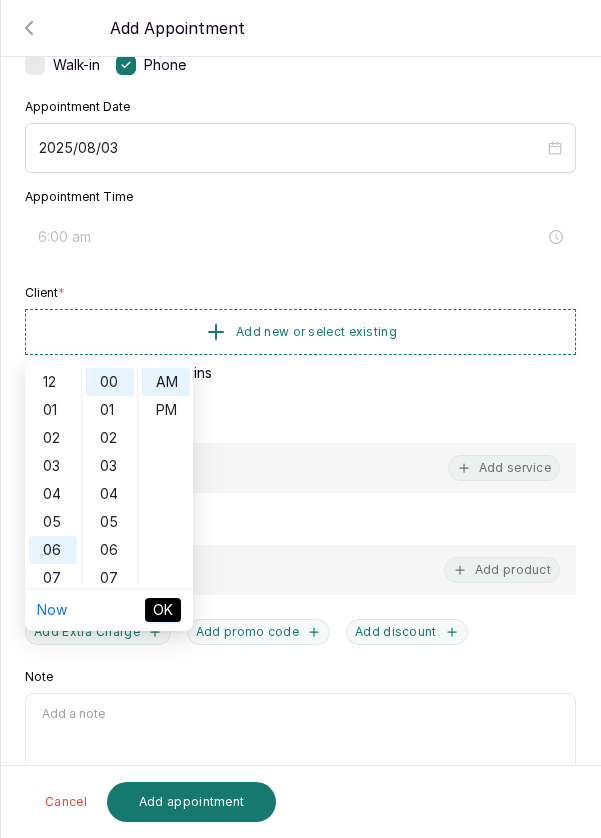 scroll, scrollTop: 119, scrollLeft: 0, axis: vertical 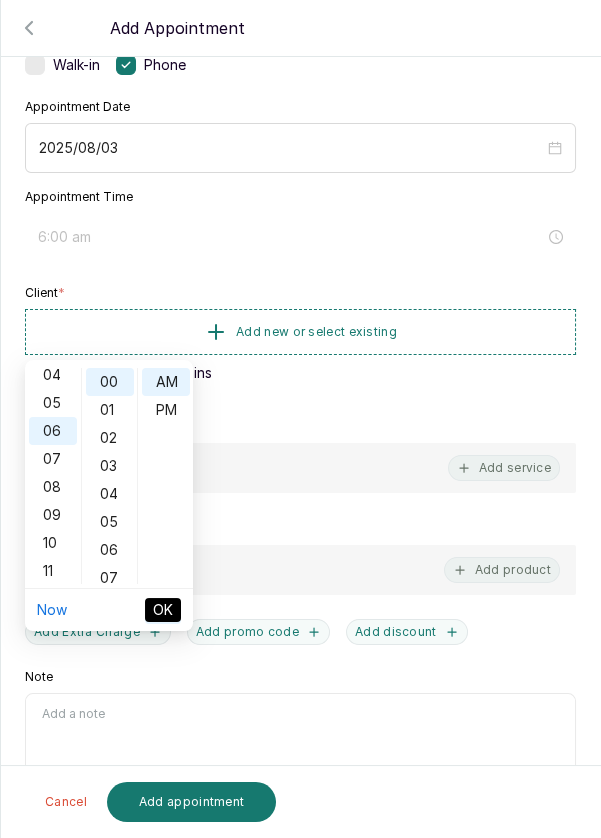 click on "PM" at bounding box center [166, 410] 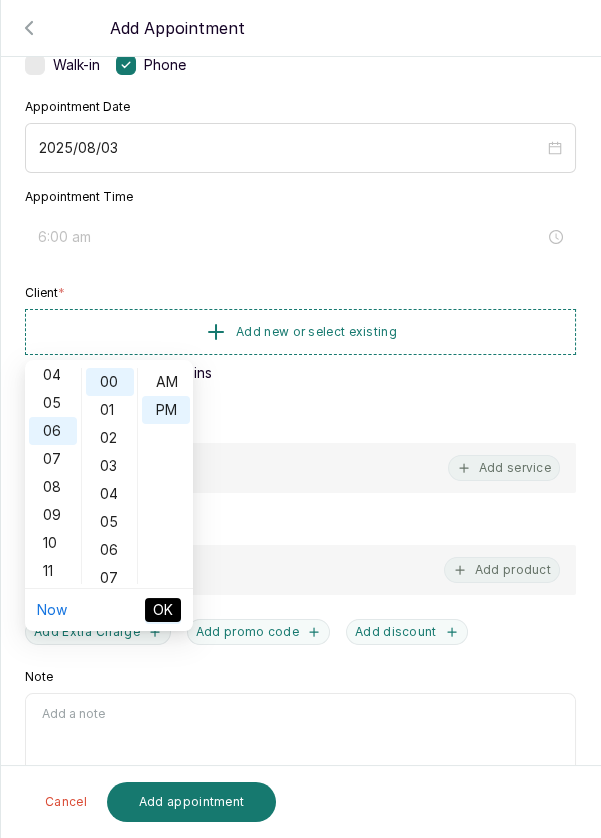 type on "6:00 pm" 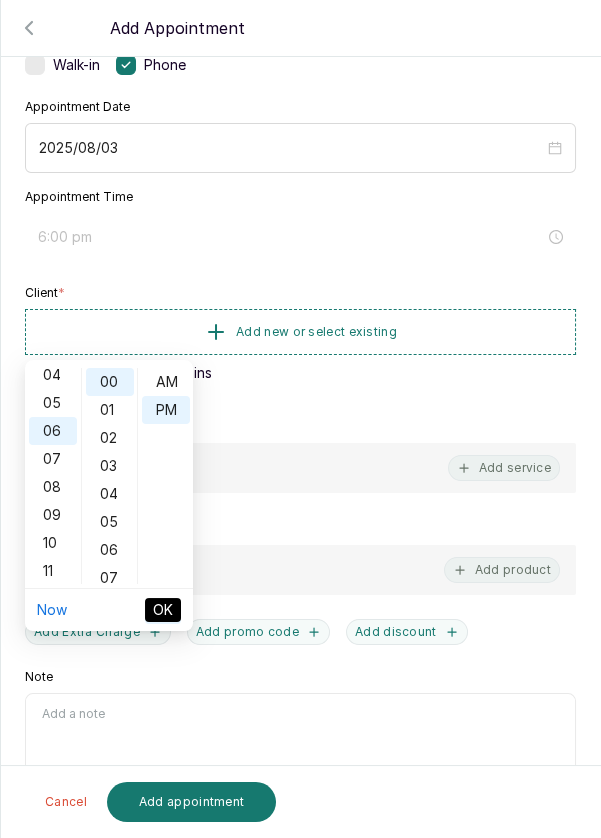 click on "OK" at bounding box center (163, 610) 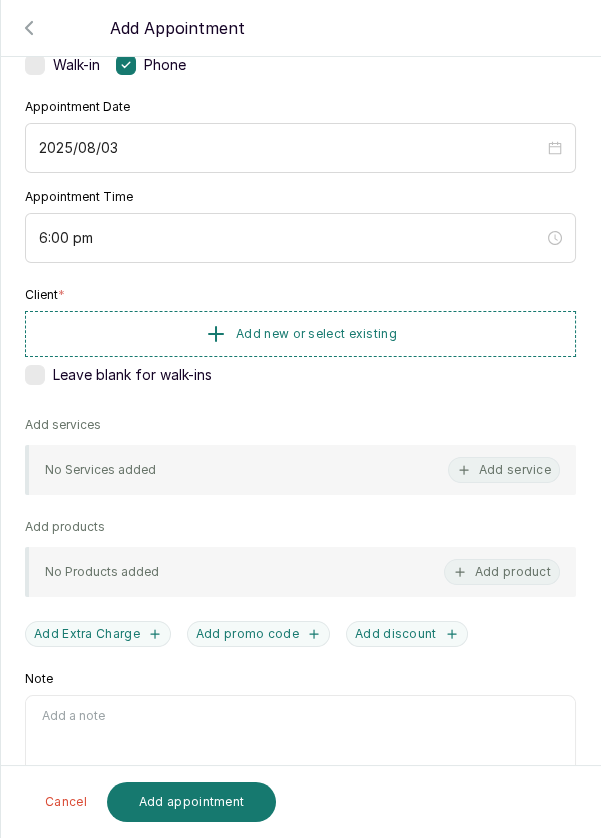 click on "Add new or select existing" at bounding box center [316, 334] 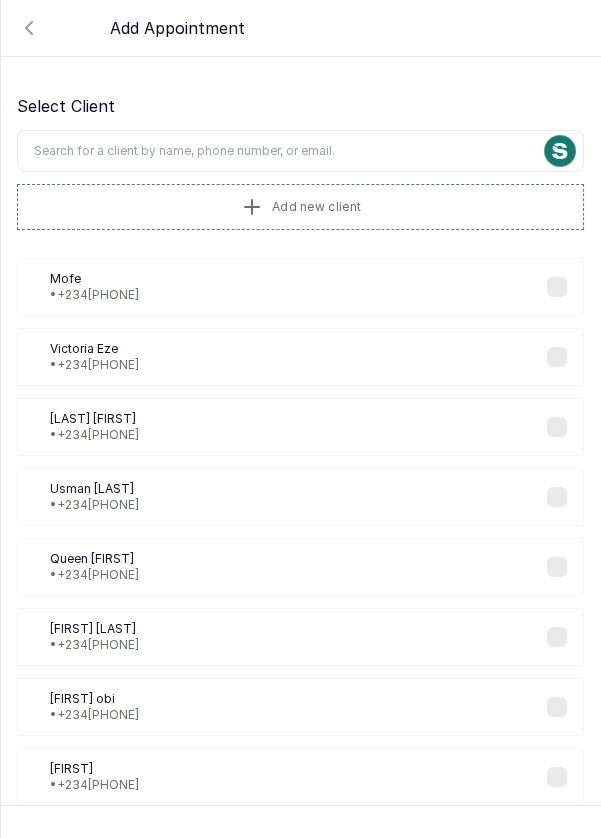 scroll, scrollTop: 0, scrollLeft: 0, axis: both 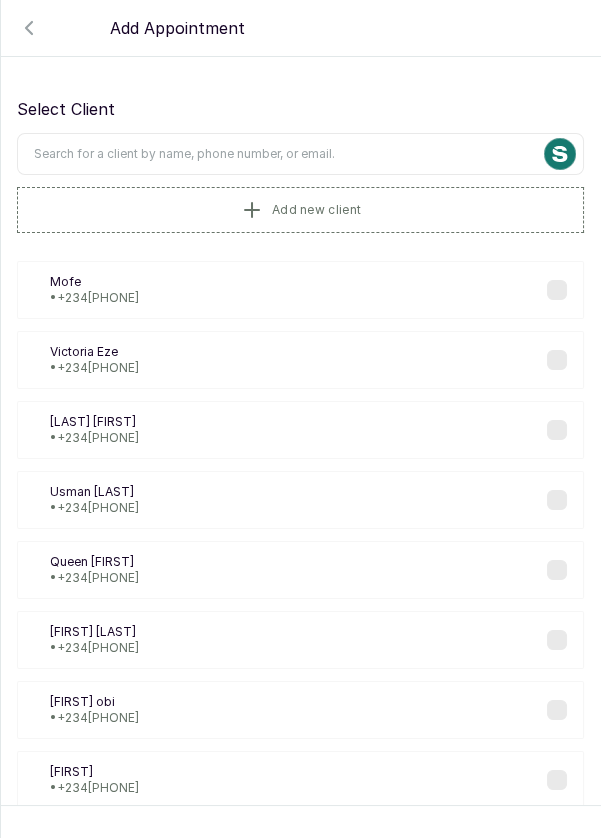 click at bounding box center (300, 154) 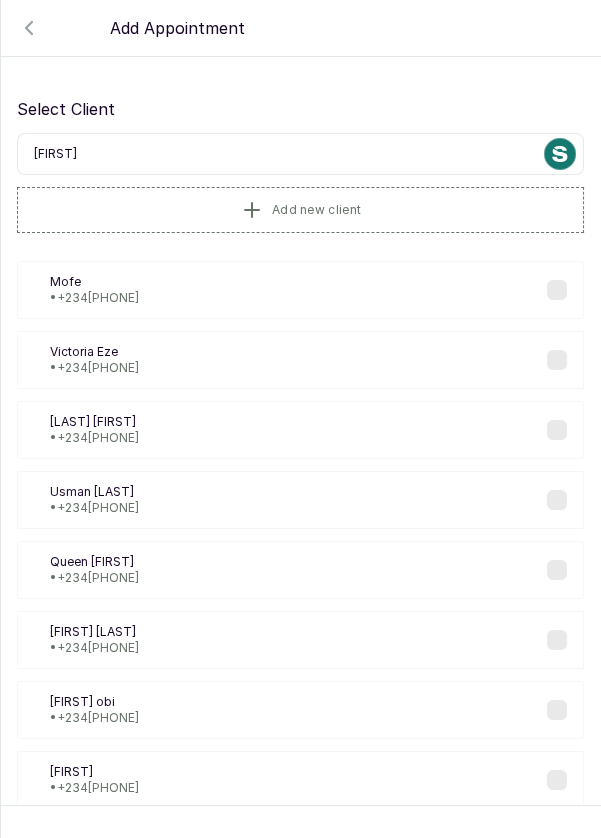 type on "[FIRST]" 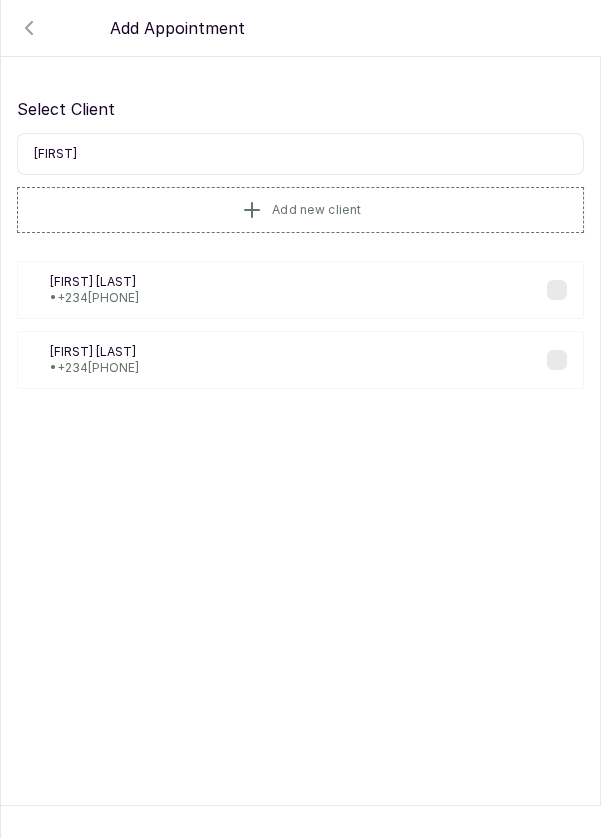 click on "[FIRST] [LAST] • [PHONE]" at bounding box center [300, 290] 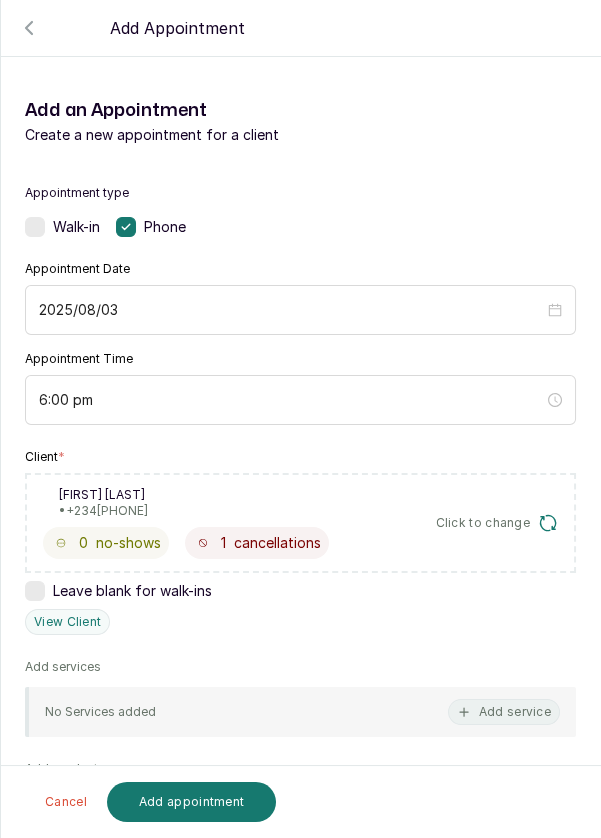 click on "Add service" at bounding box center [504, 712] 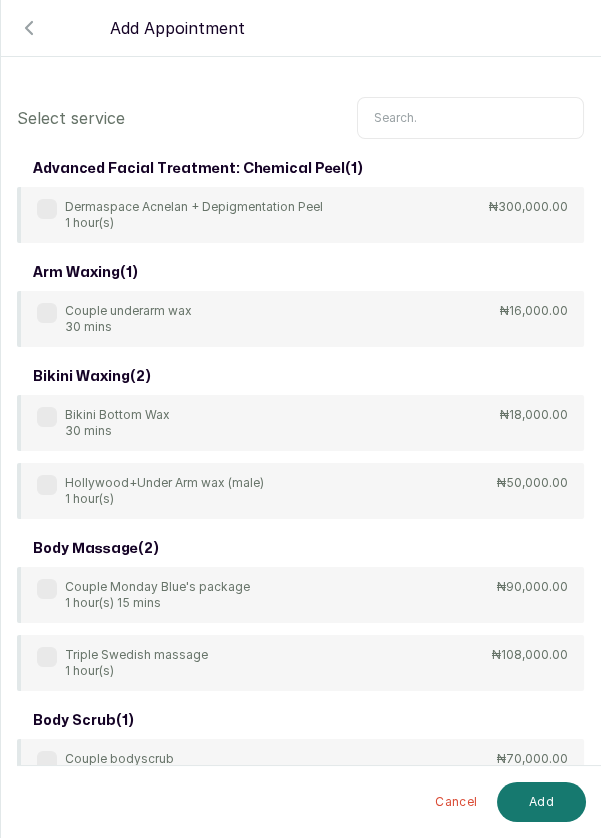 scroll, scrollTop: 0, scrollLeft: 0, axis: both 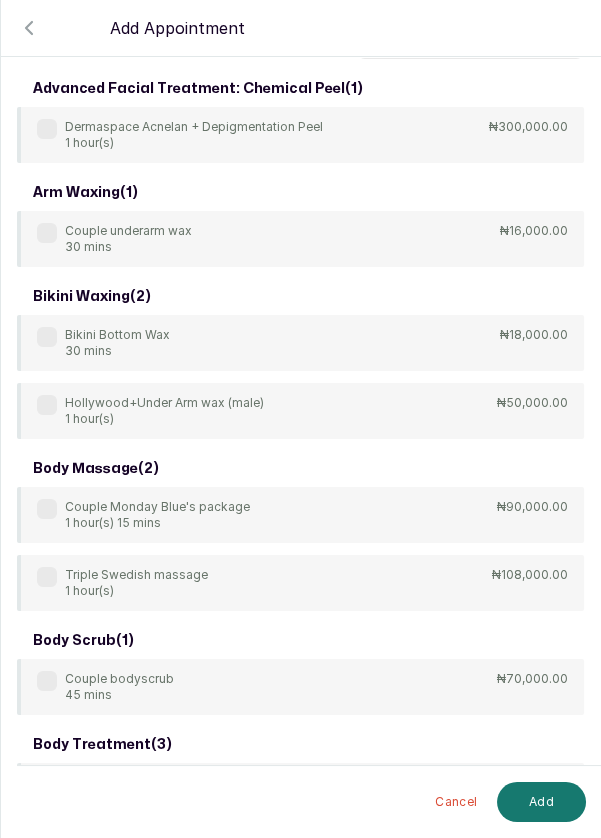 click at bounding box center [47, 509] 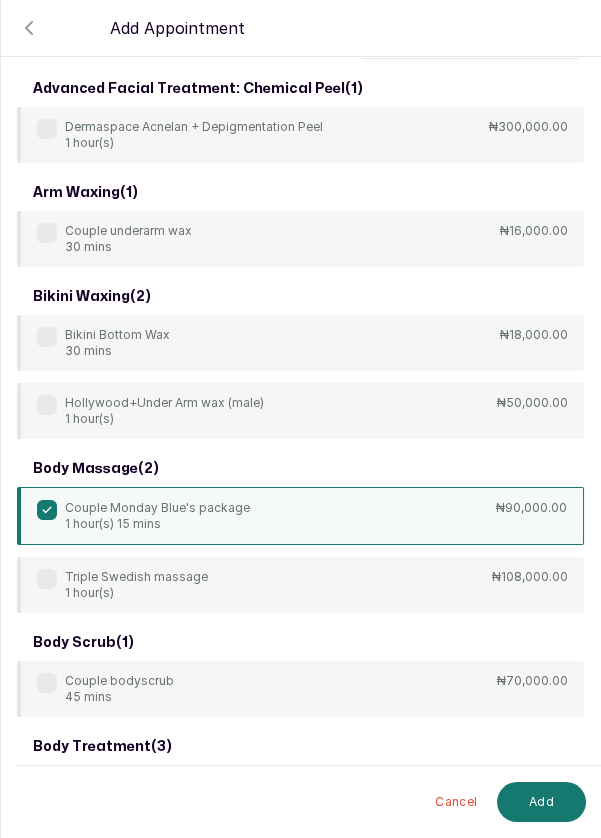 scroll, scrollTop: 0, scrollLeft: 0, axis: both 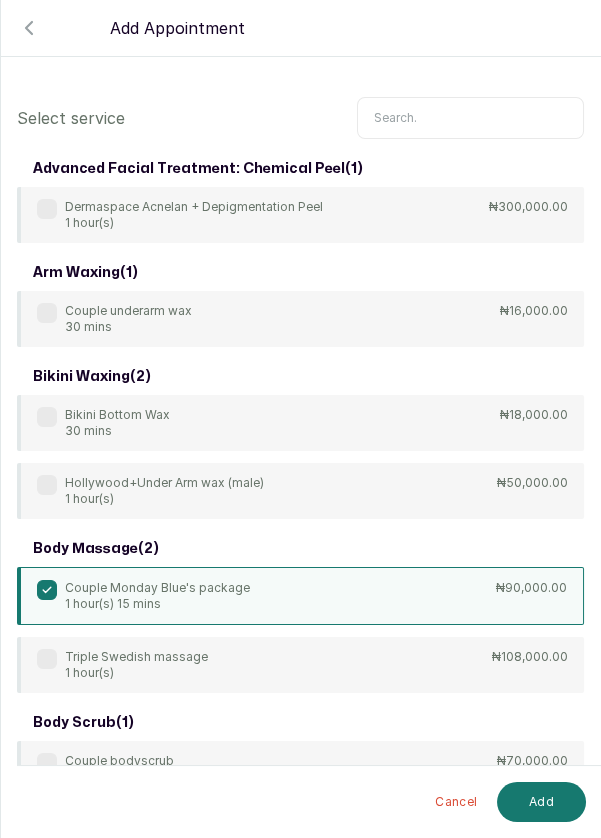 click at bounding box center (470, 118) 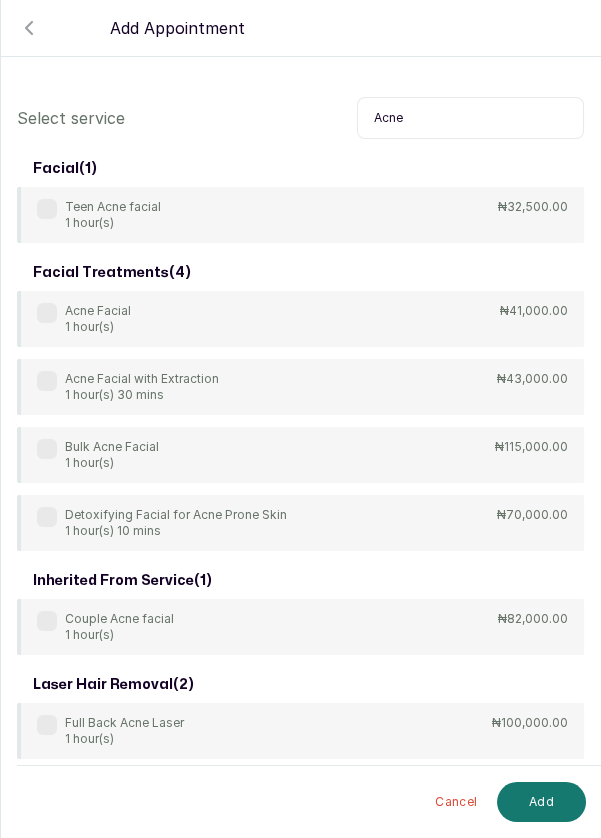 type on "Acne" 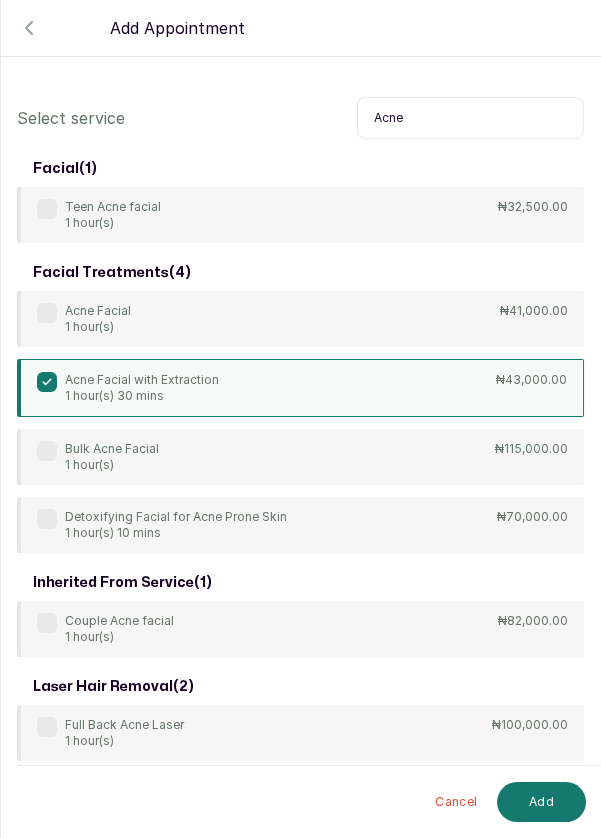 click on "Add" at bounding box center (541, 802) 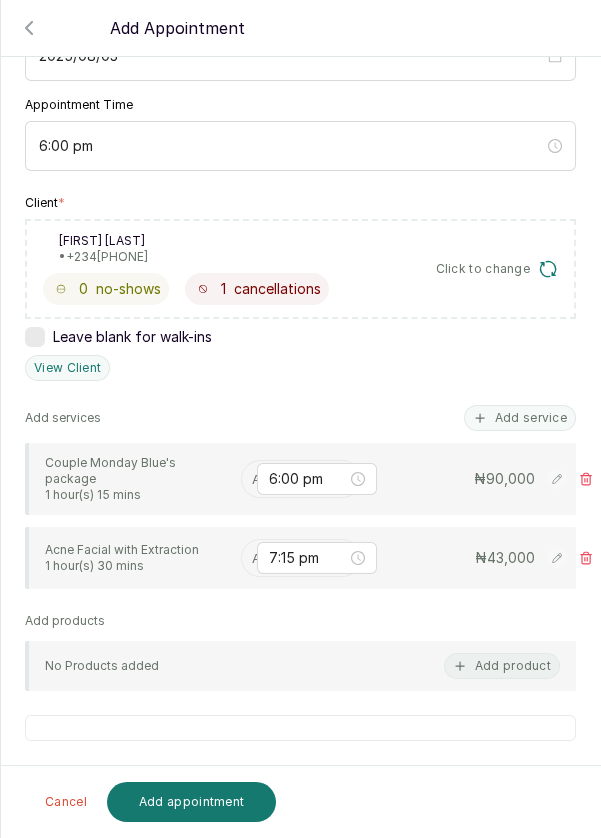 scroll, scrollTop: 268, scrollLeft: 0, axis: vertical 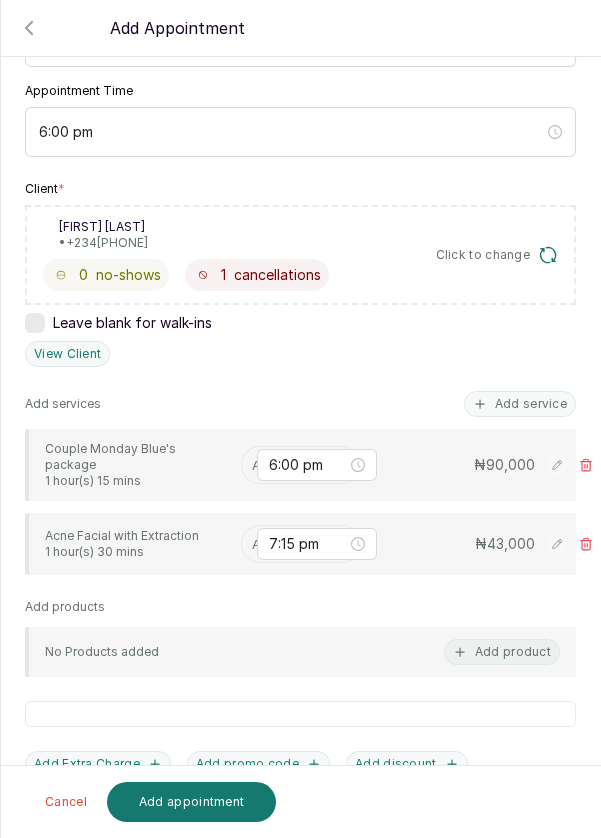 click 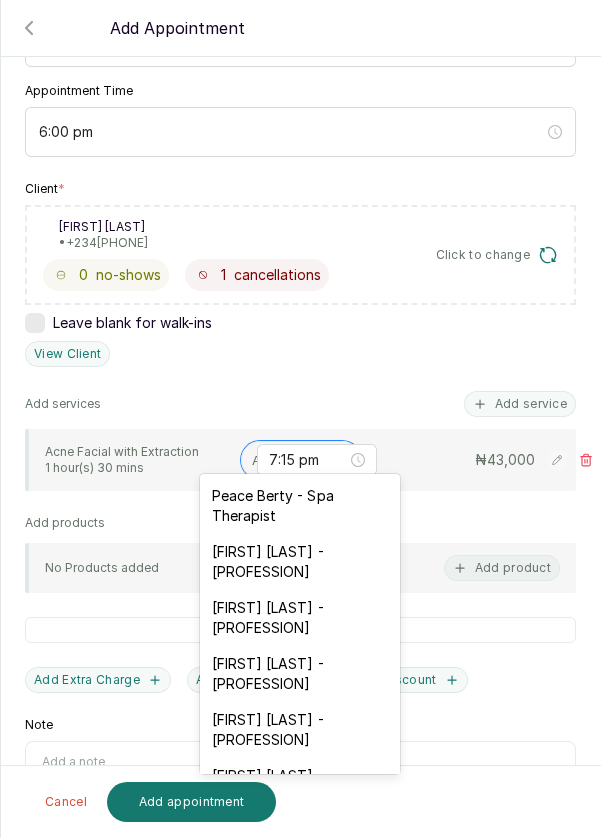 scroll, scrollTop: 313, scrollLeft: 0, axis: vertical 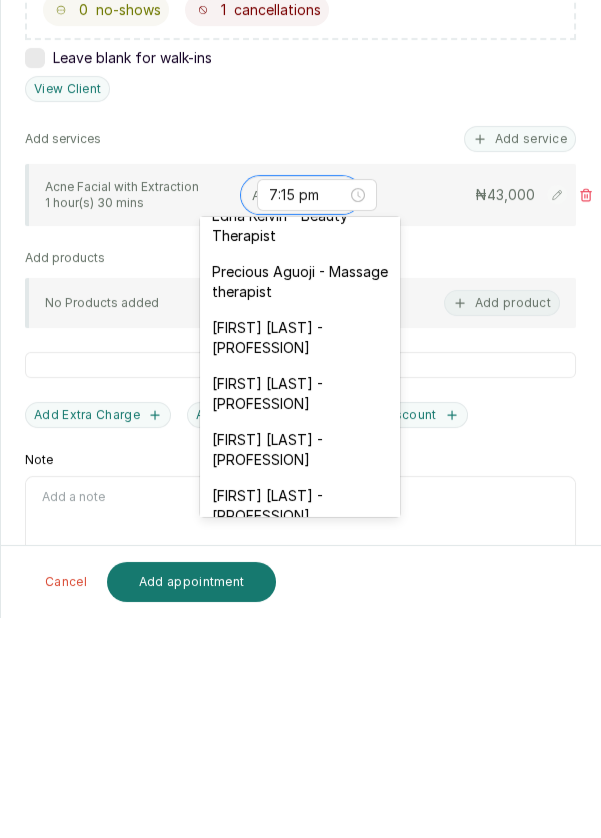 click on "[FIRST] [LAST] - [PROFESSION]" at bounding box center [300, 670] 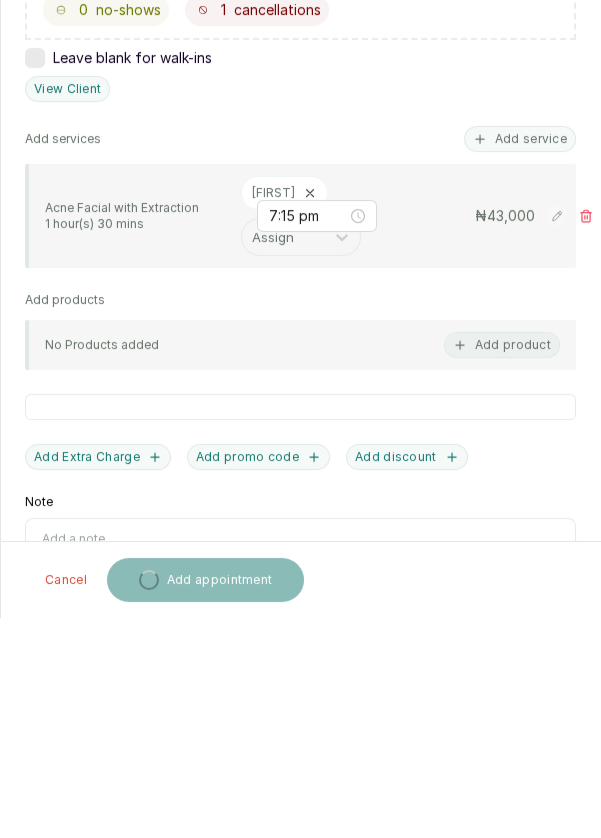 scroll, scrollTop: 106, scrollLeft: 0, axis: vertical 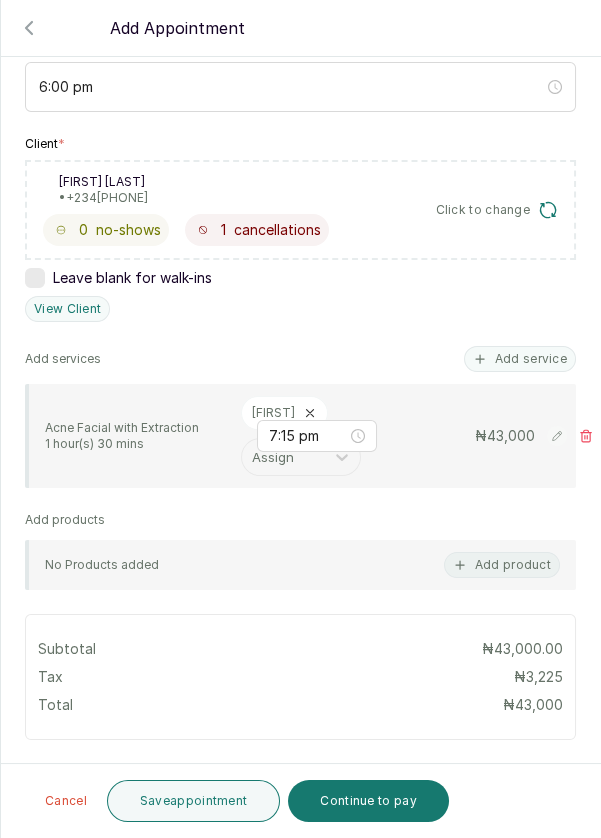 click on "Continue to pay" at bounding box center [368, 801] 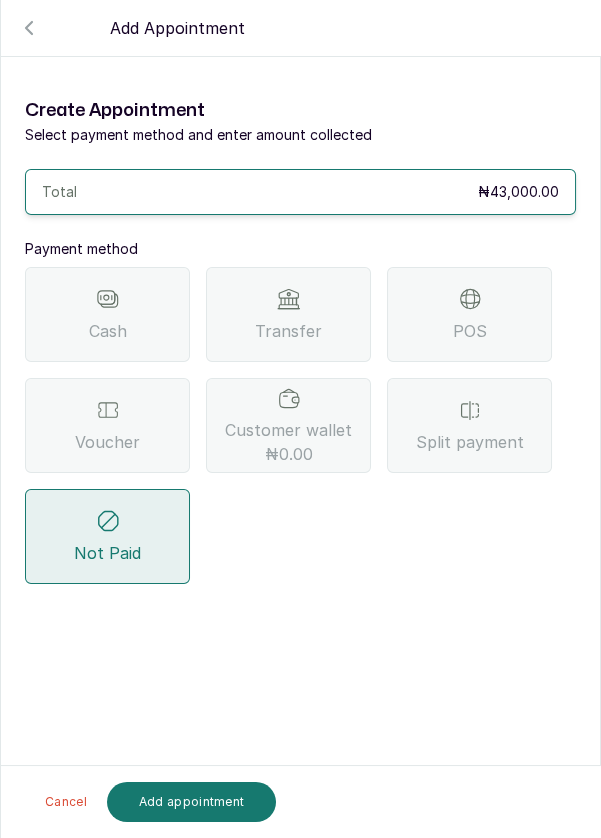 scroll, scrollTop: 0, scrollLeft: 0, axis: both 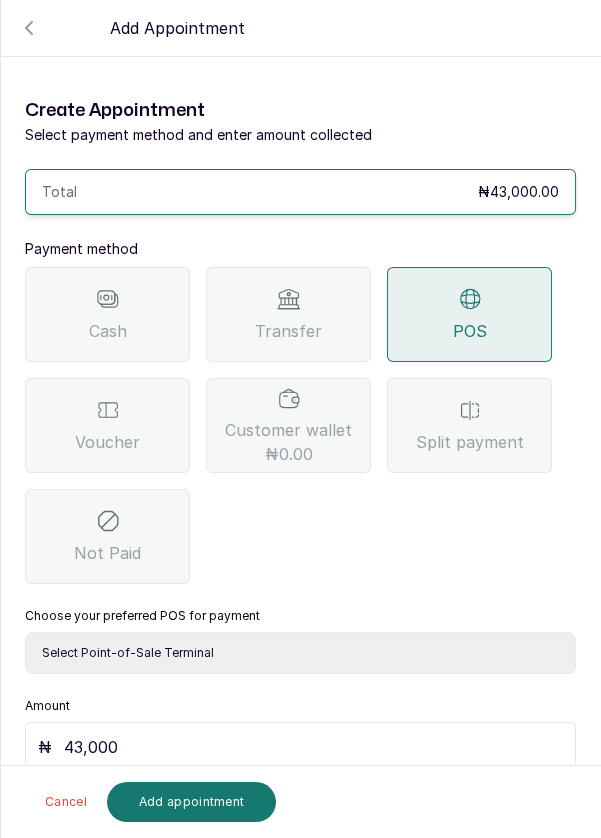 click on "Select Point-of-Sale Terminal Pos- Flutterwave  Zenith Bank POS - Paga Paga POS - Access Access Bank POS - Sterling Sterling Bank" at bounding box center [300, 653] 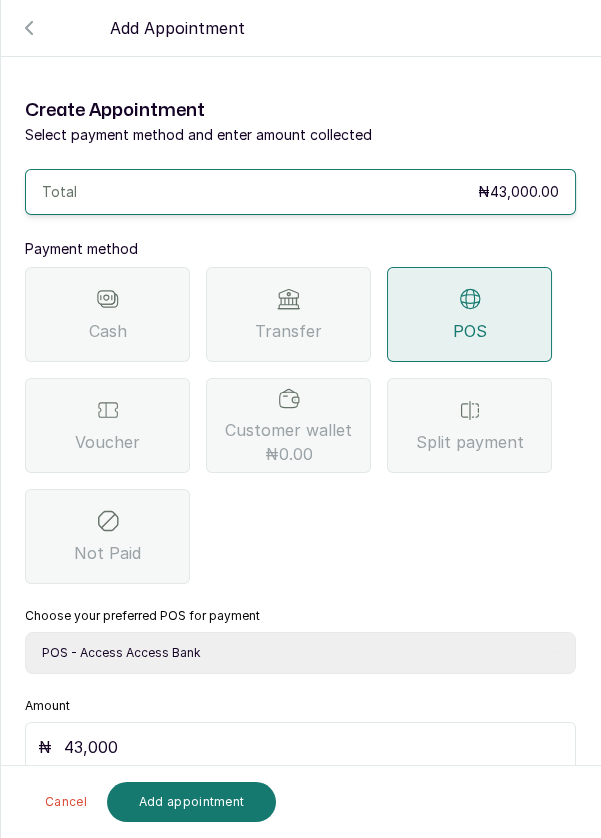 click on "Add appointment" at bounding box center [192, 802] 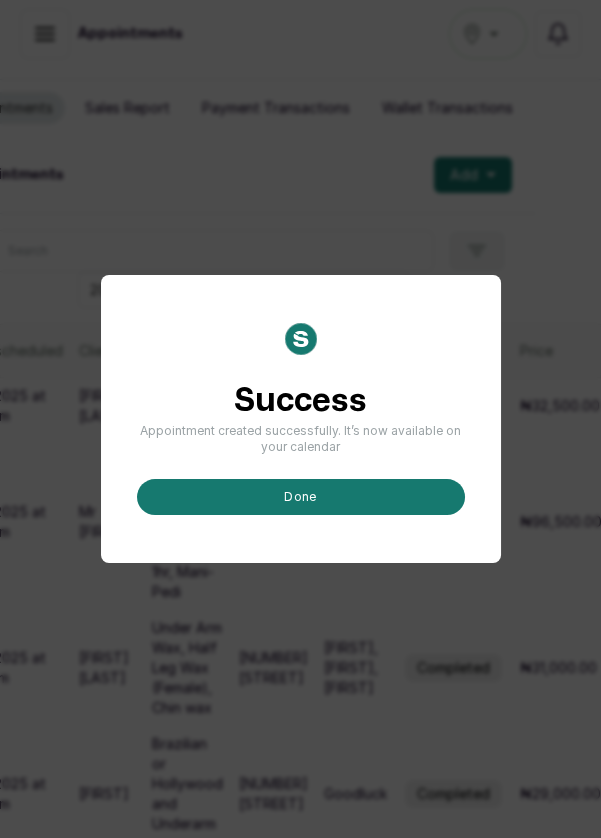 click on "done" at bounding box center (301, 497) 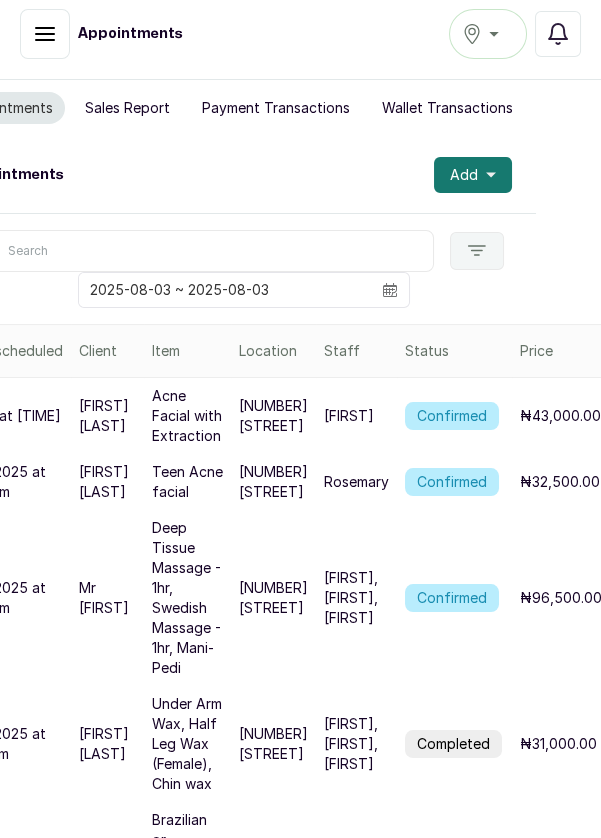 scroll, scrollTop: 0, scrollLeft: 0, axis: both 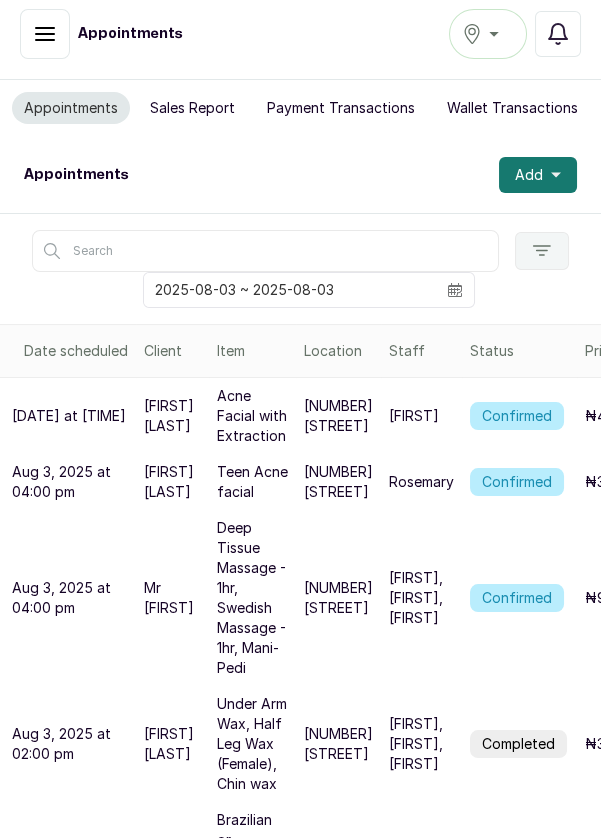 click on "Confirmed" at bounding box center [517, 416] 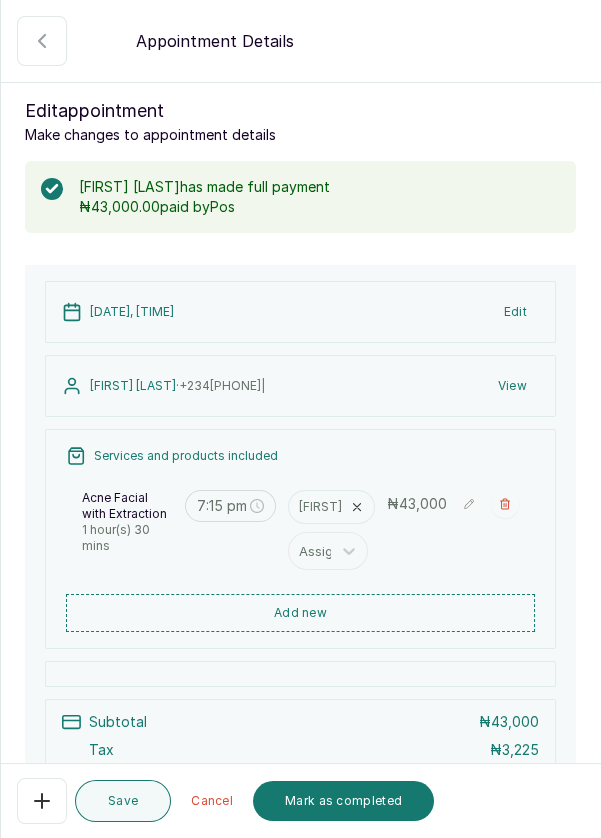 click on "Mark as completed" at bounding box center [343, 801] 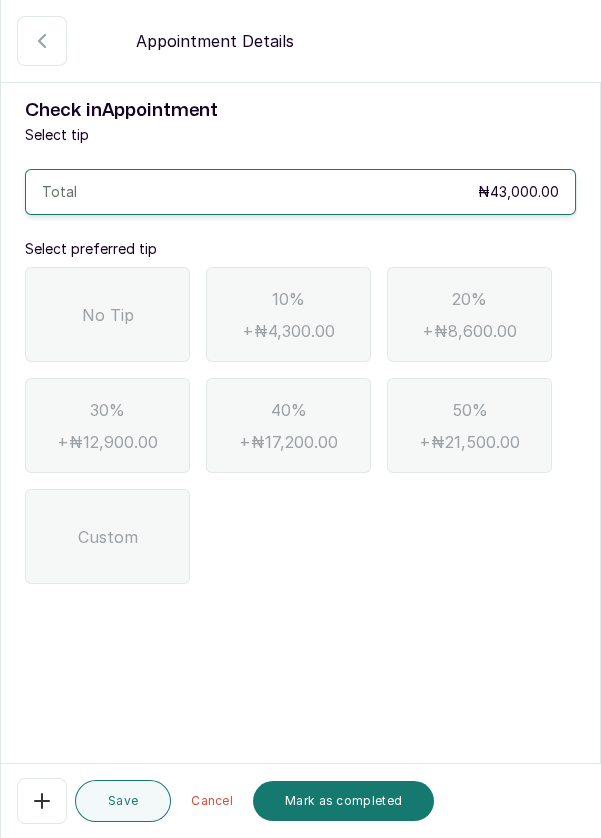 click on "No Tip" at bounding box center (107, 314) 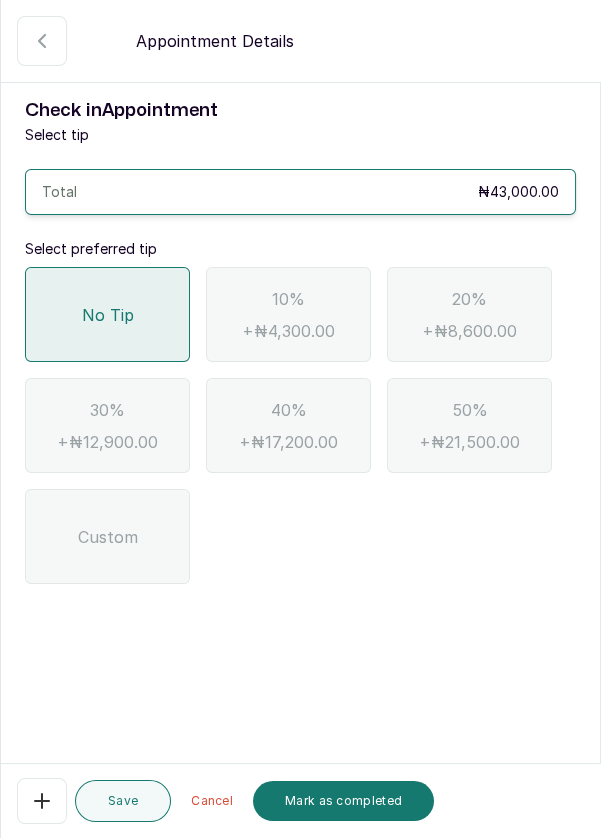click on "Mark as completed" at bounding box center (343, 801) 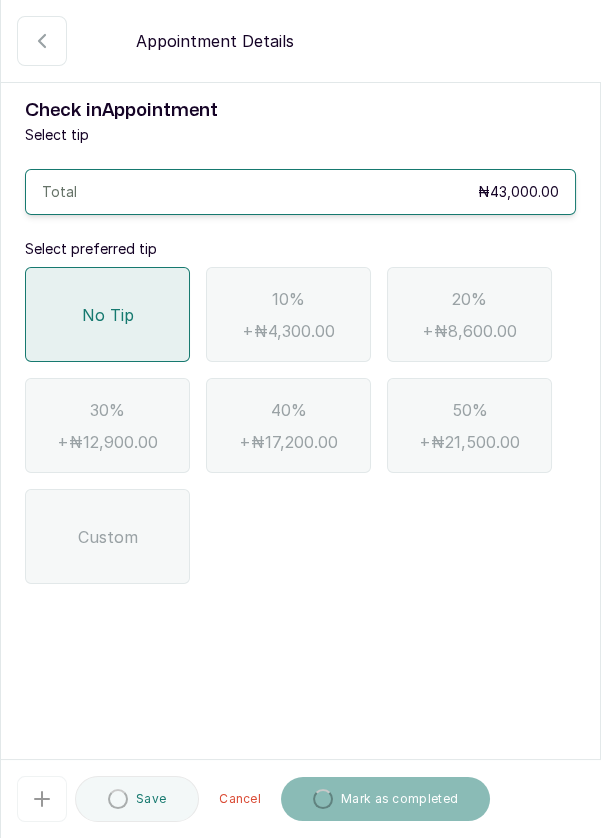 scroll, scrollTop: 110, scrollLeft: 0, axis: vertical 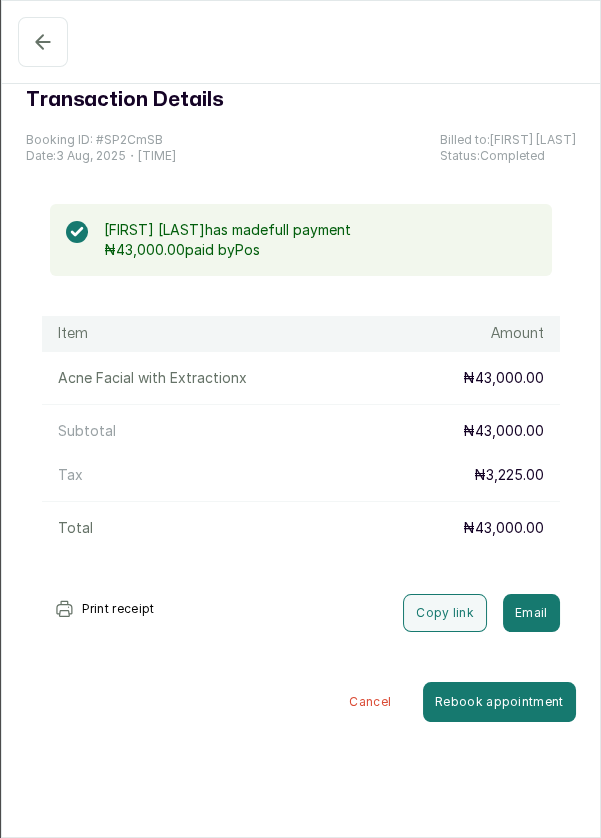 click 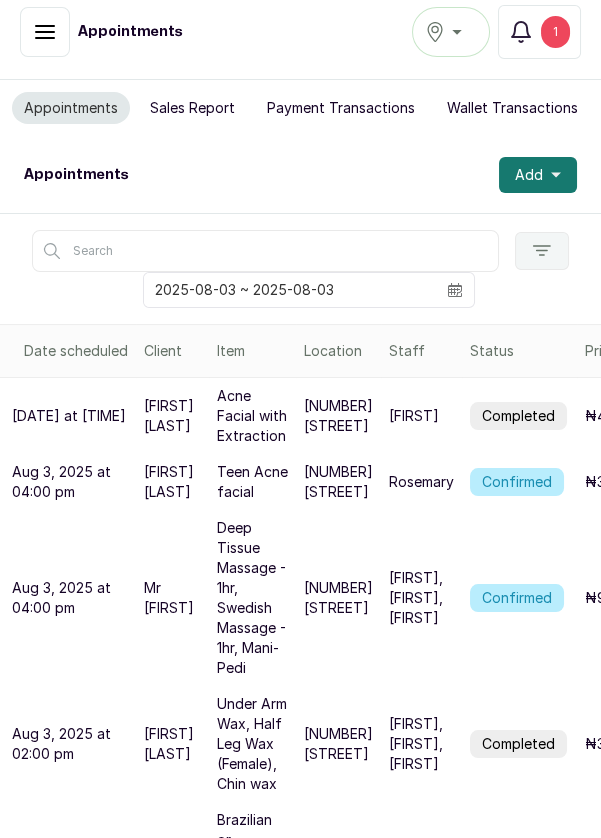 click on "Confirmed" at bounding box center (517, 482) 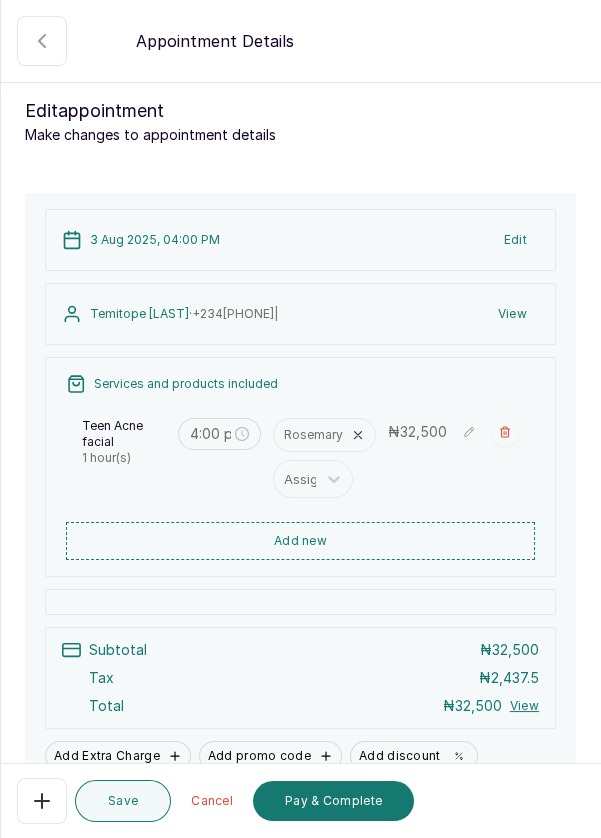 click on "Pay & Complete" at bounding box center (333, 801) 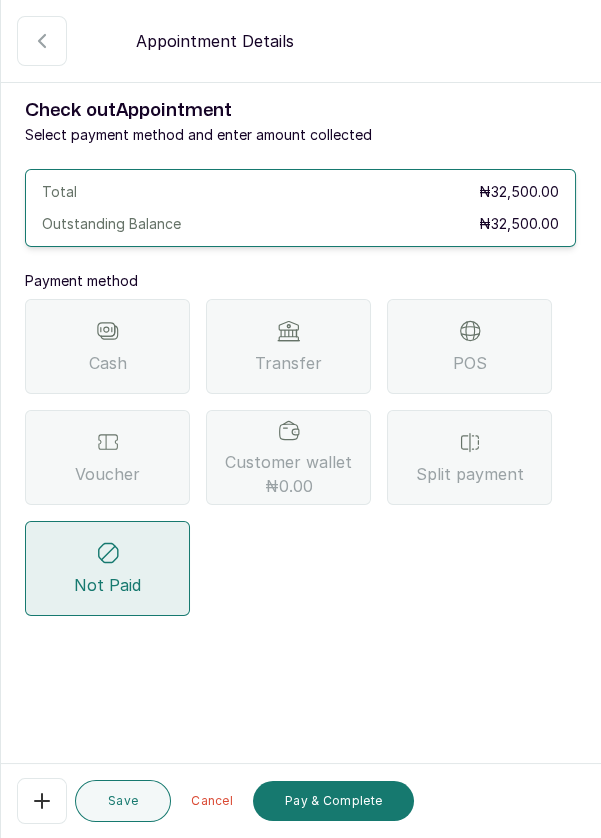 click on "POS" at bounding box center (469, 346) 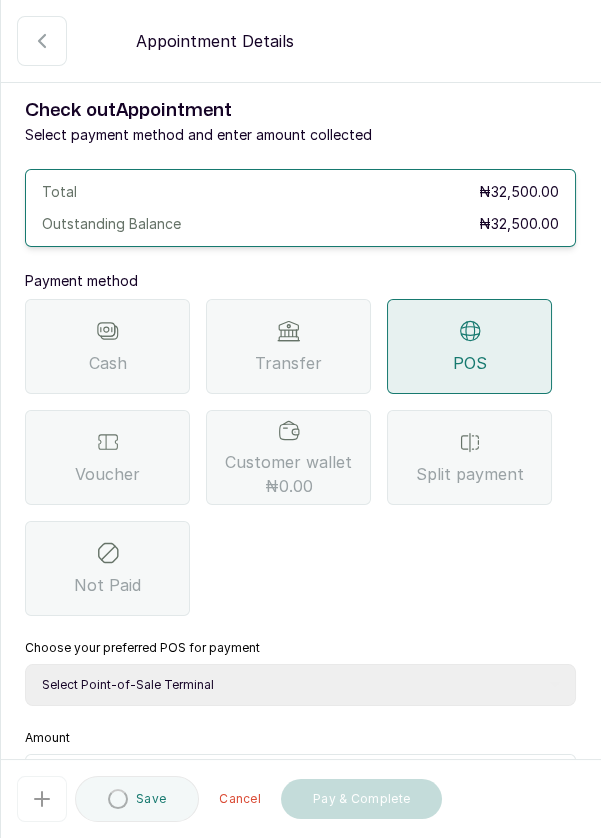 click on "Select Point-of-Sale Terminal Pos- Flutterwave  Zenith Bank POS - Paga Paga POS - Access Access Bank POS - Sterling Sterling Bank" at bounding box center (300, 685) 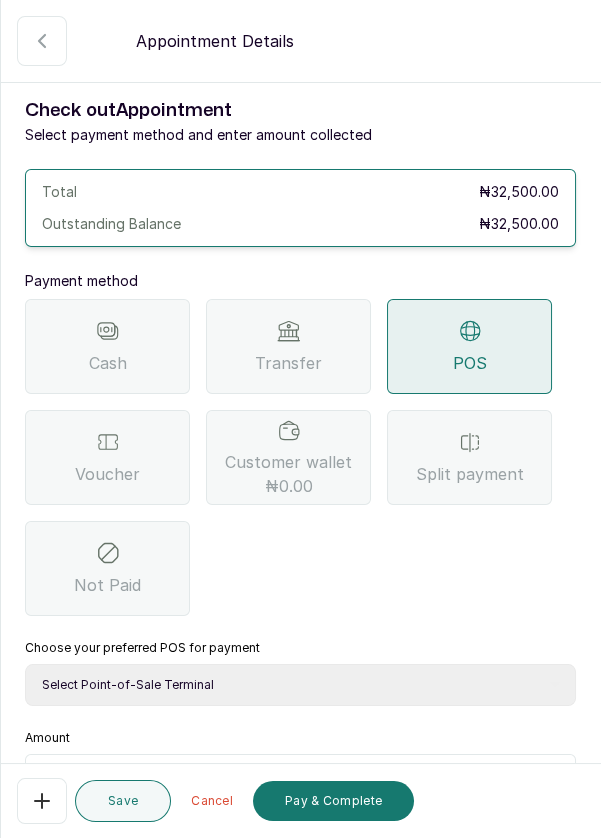 select on "ea021b39-a6bc-4e4d-b5d1-02cb72451b32" 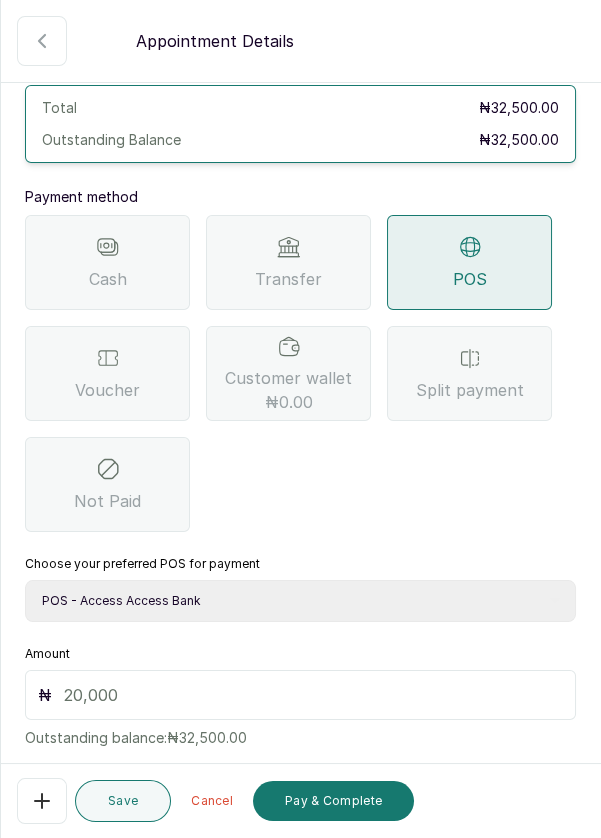 scroll, scrollTop: 132, scrollLeft: 0, axis: vertical 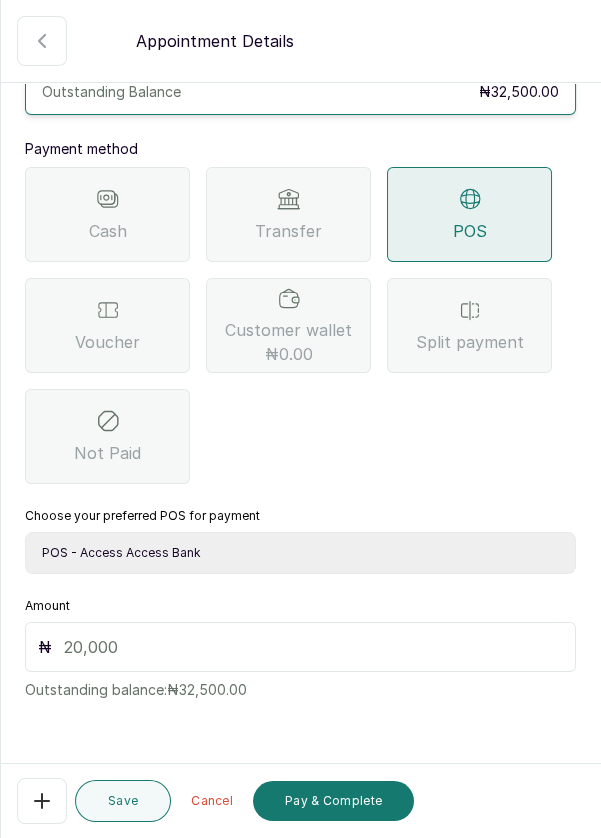click at bounding box center [313, 647] 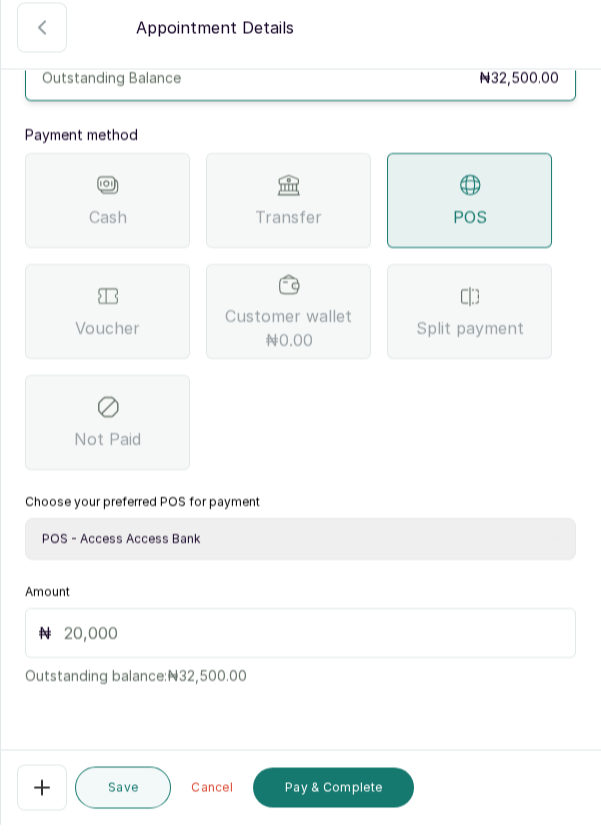 scroll, scrollTop: 110, scrollLeft: 0, axis: vertical 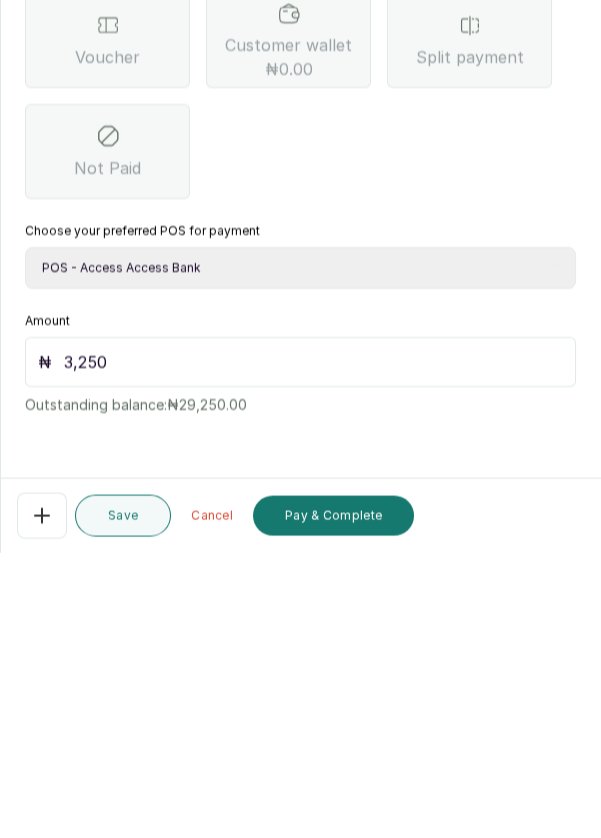 type on "32,500" 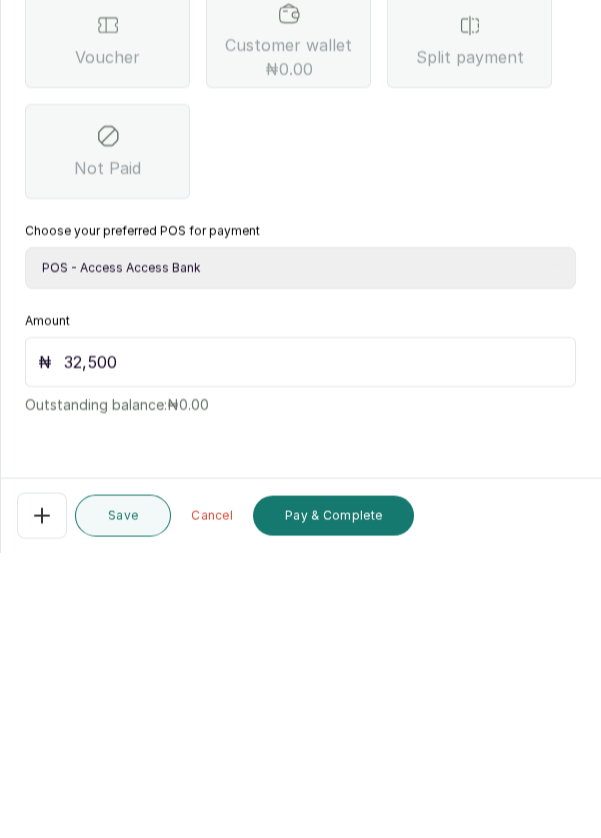 scroll, scrollTop: 110, scrollLeft: 0, axis: vertical 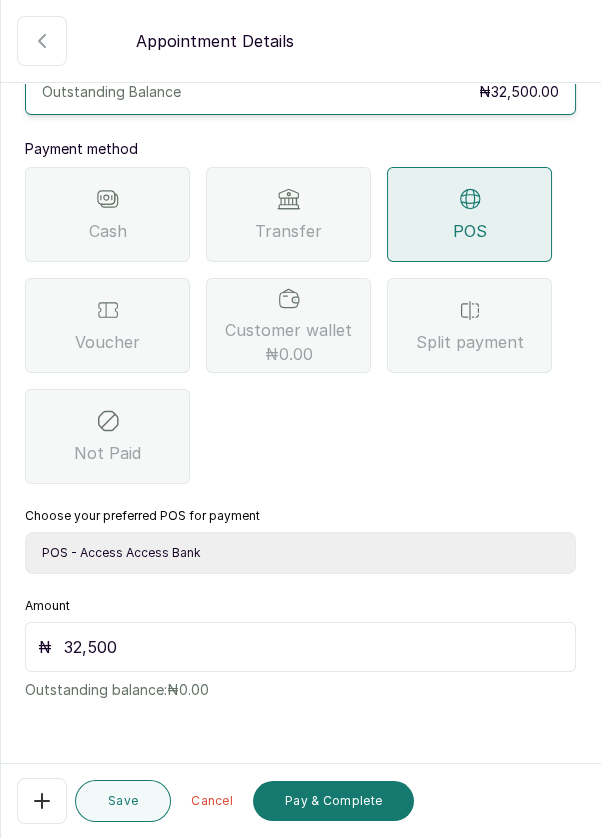 click on "Pay & Complete" at bounding box center (333, 801) 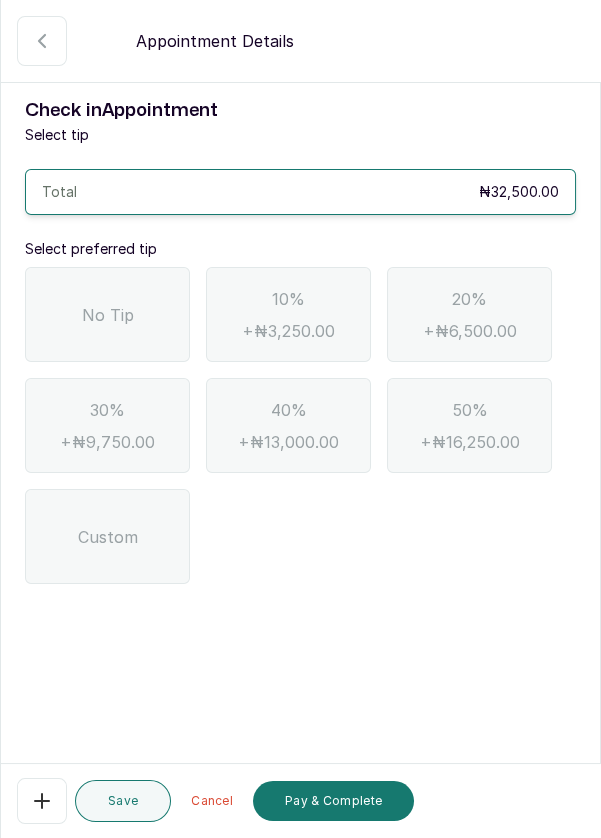 scroll, scrollTop: 0, scrollLeft: 0, axis: both 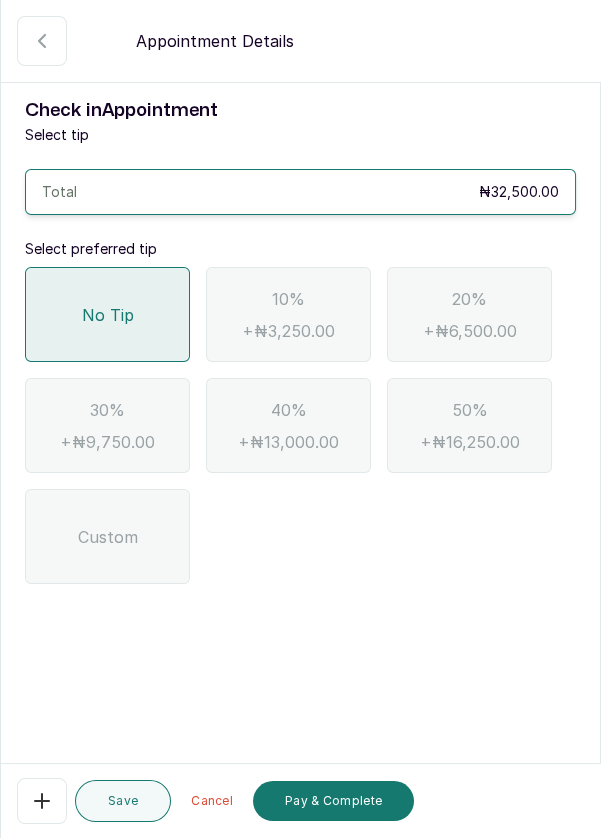 click on "Pay & Complete" at bounding box center (333, 801) 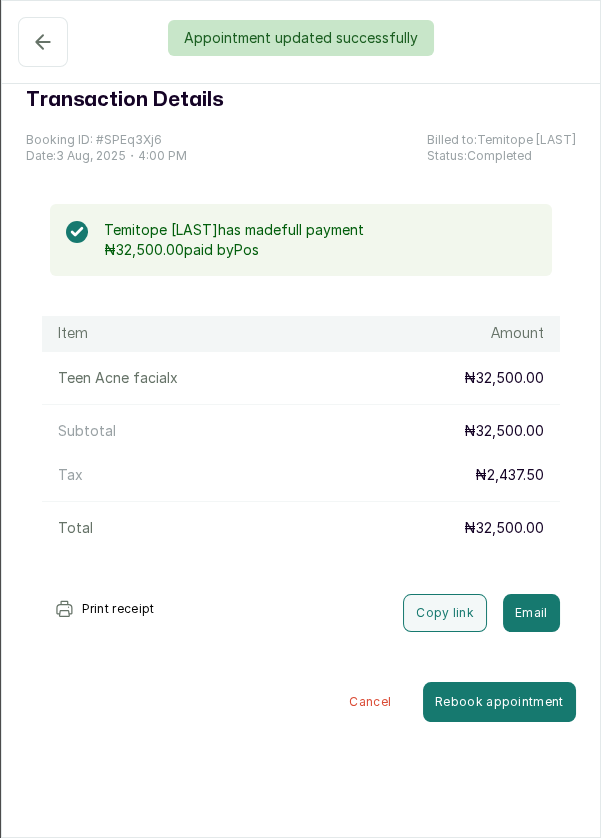 click on "Appointment updated successfully" at bounding box center (300, 38) 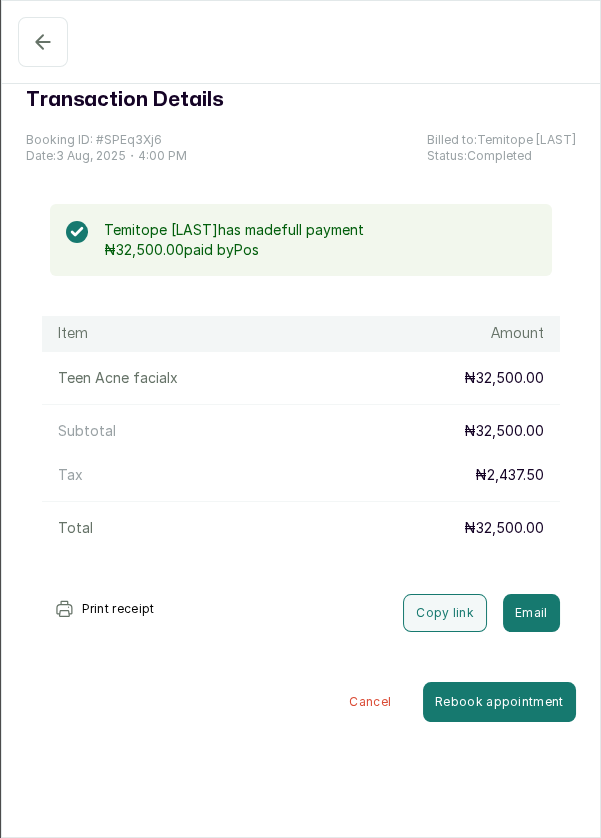 click 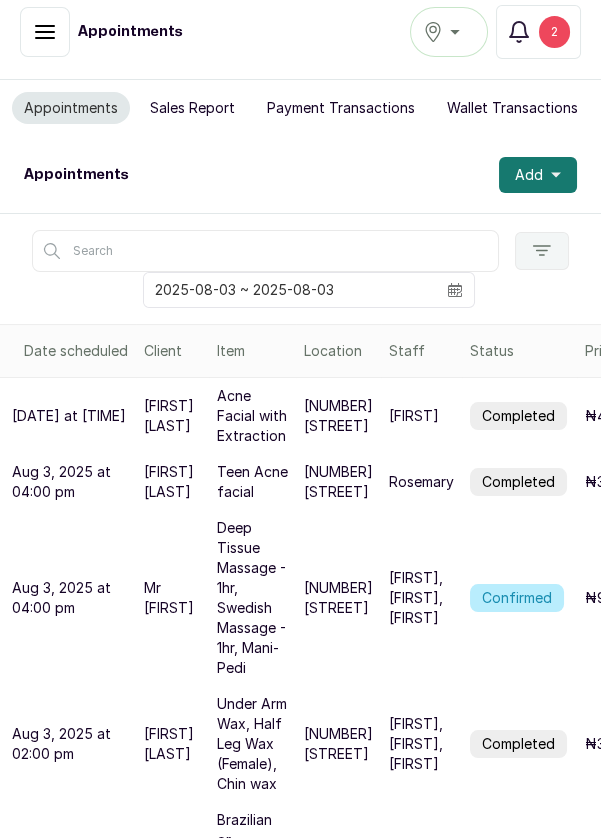 click on "Confirmed" at bounding box center (517, 598) 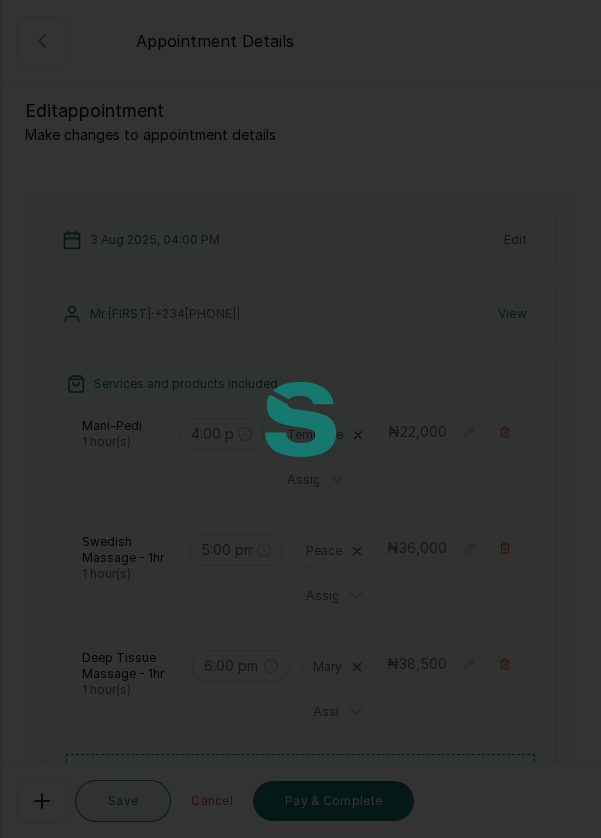 scroll, scrollTop: 14, scrollLeft: 0, axis: vertical 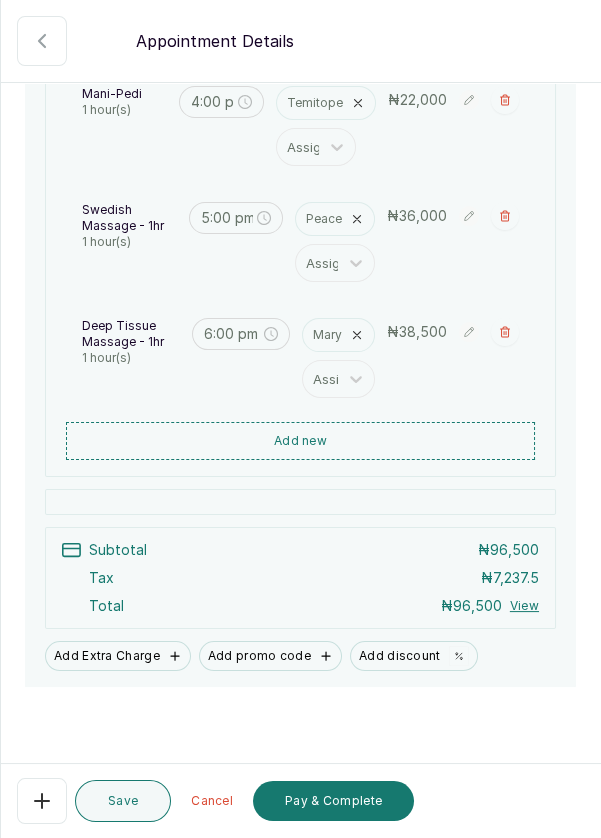 click on "Pay & Complete" at bounding box center (333, 801) 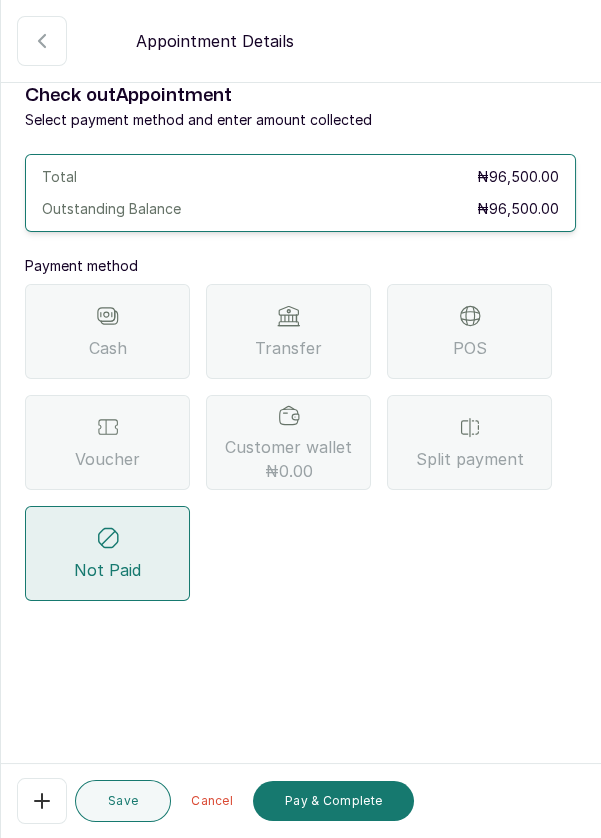 scroll, scrollTop: 0, scrollLeft: 0, axis: both 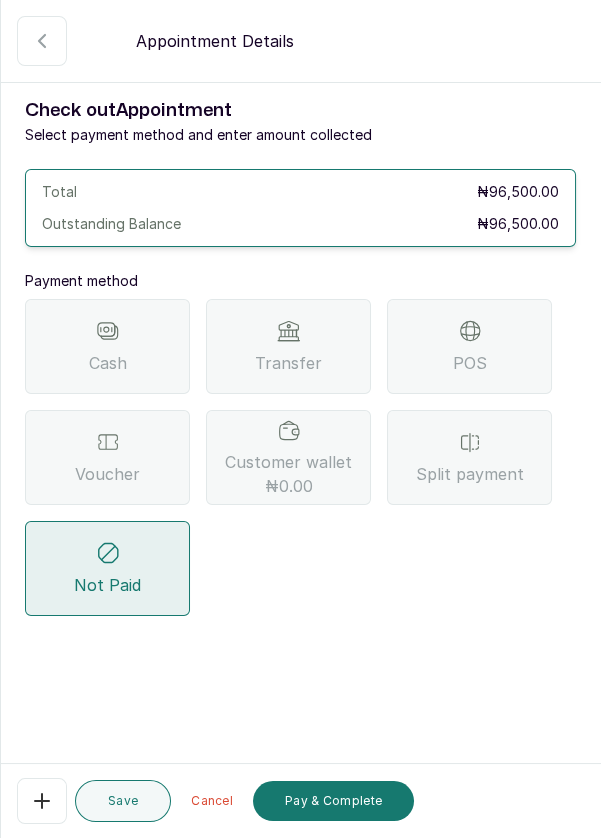 click on "POS" at bounding box center [469, 346] 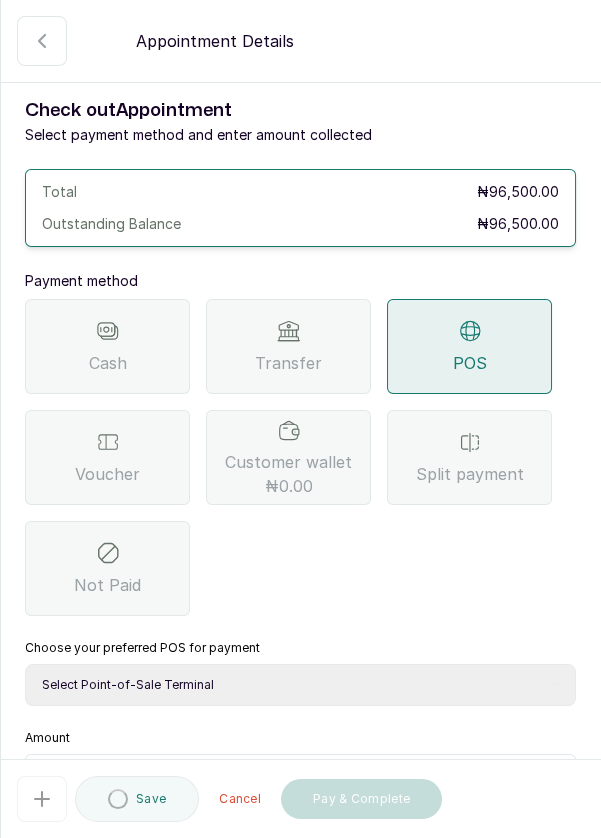 click on "Select Point-of-Sale Terminal Pos- Flutterwave  Zenith Bank POS - Paga Paga POS - Access Access Bank POS - Sterling Sterling Bank" at bounding box center [300, 685] 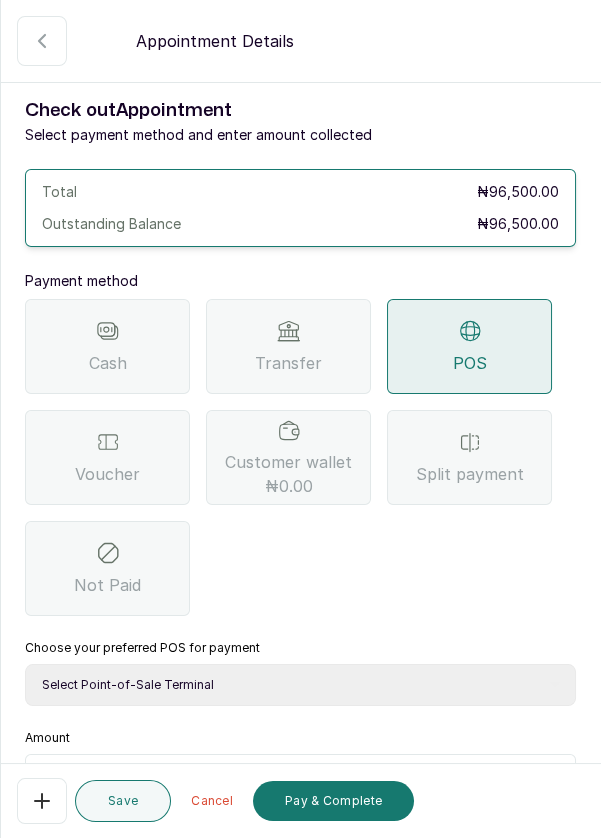 select on "ea021b39-a6bc-4e4d-b5d1-02cb72451b32" 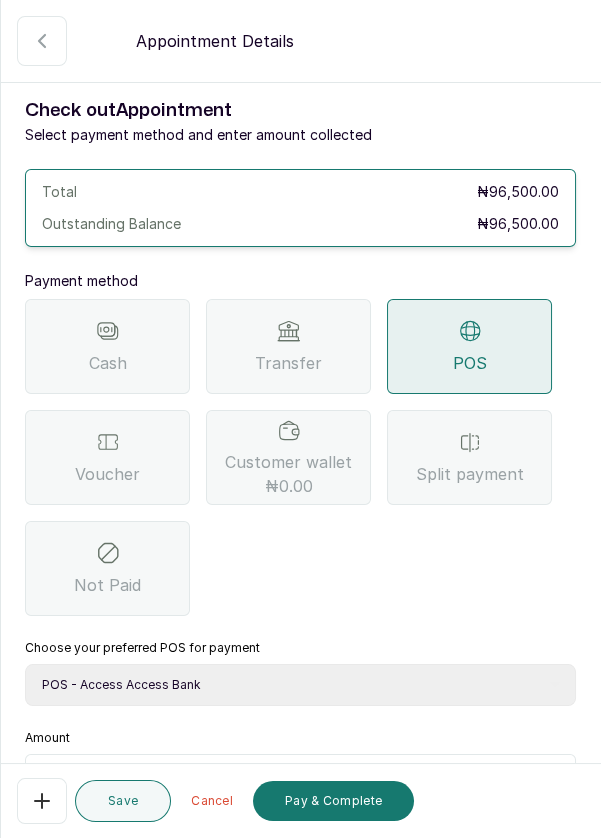 click at bounding box center [313, 779] 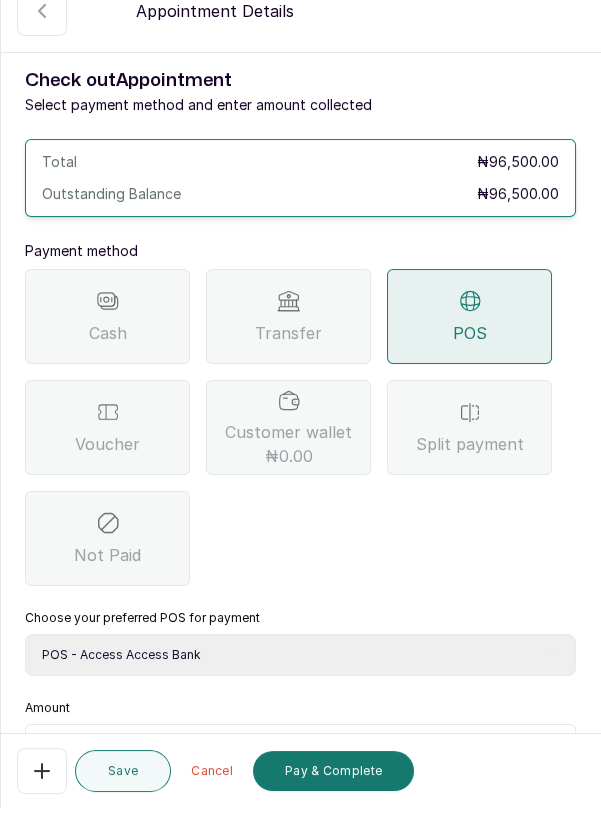 scroll, scrollTop: 14, scrollLeft: 0, axis: vertical 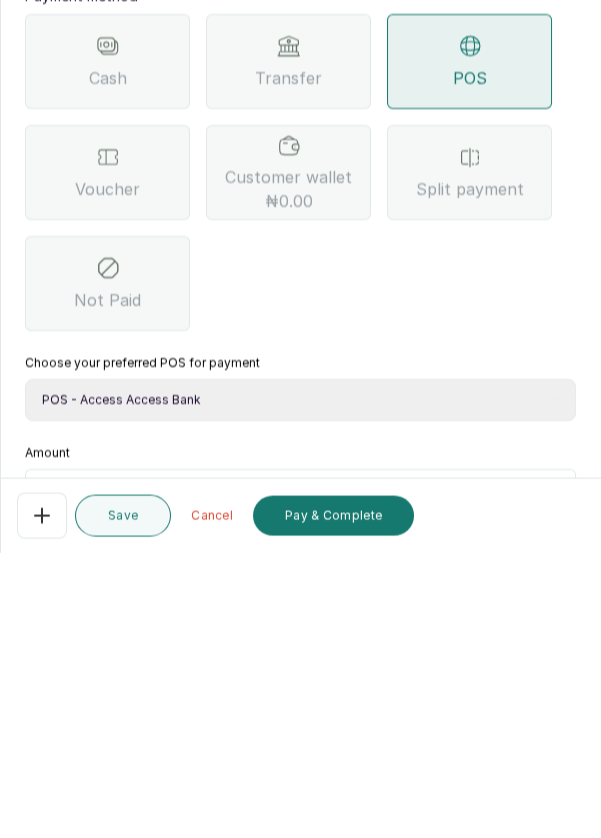 type on "96,500" 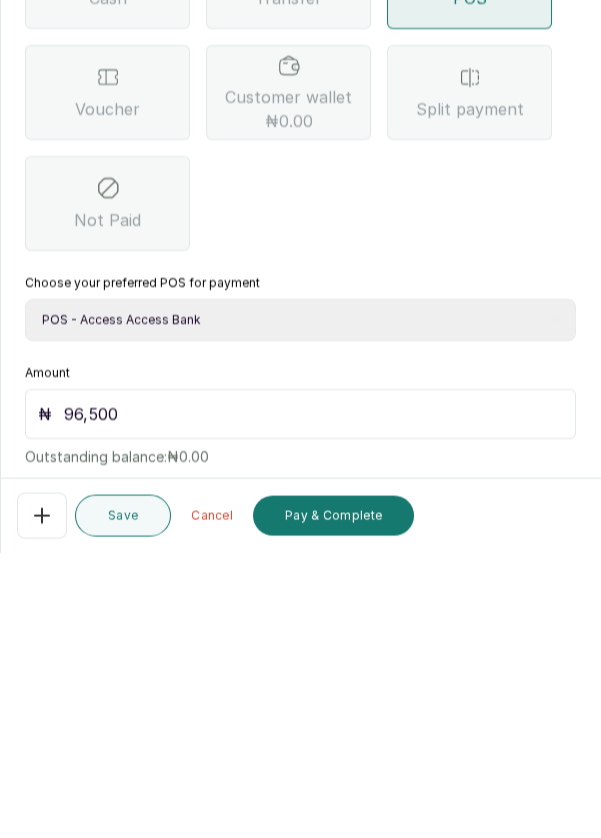scroll, scrollTop: 132, scrollLeft: 0, axis: vertical 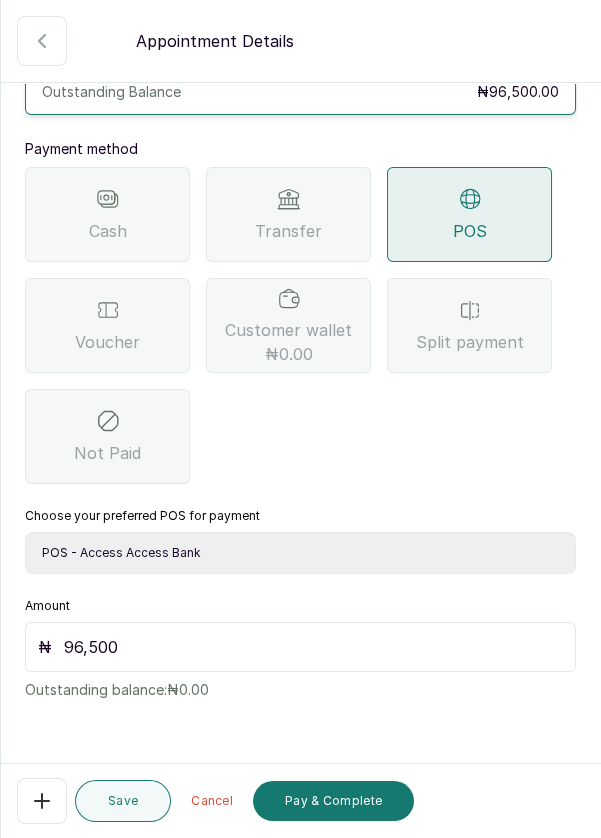 click on "Pay & Complete" at bounding box center [333, 801] 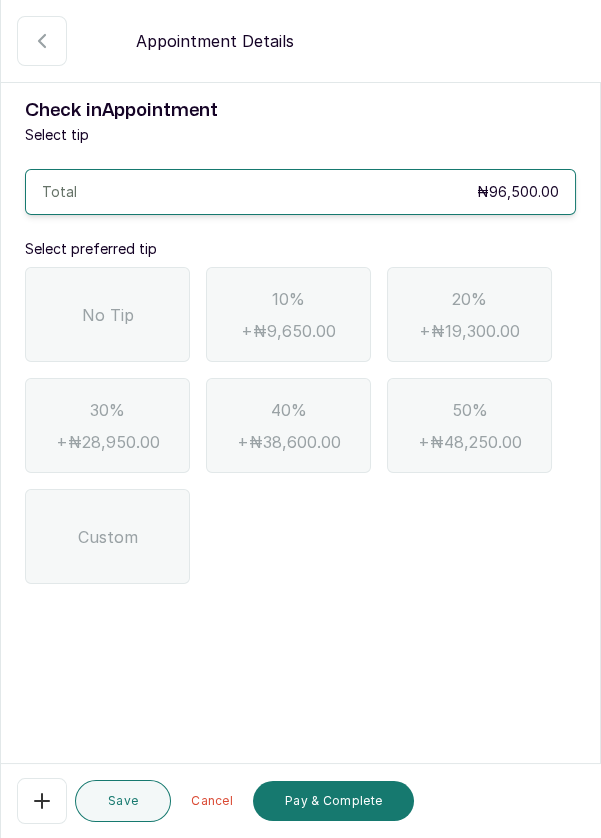 scroll, scrollTop: 0, scrollLeft: 0, axis: both 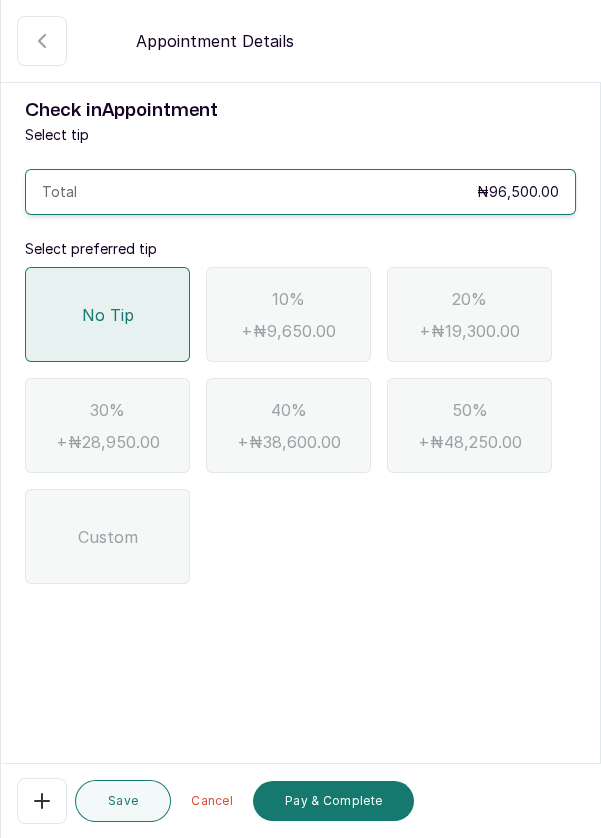click on "Pay & Complete" at bounding box center (333, 801) 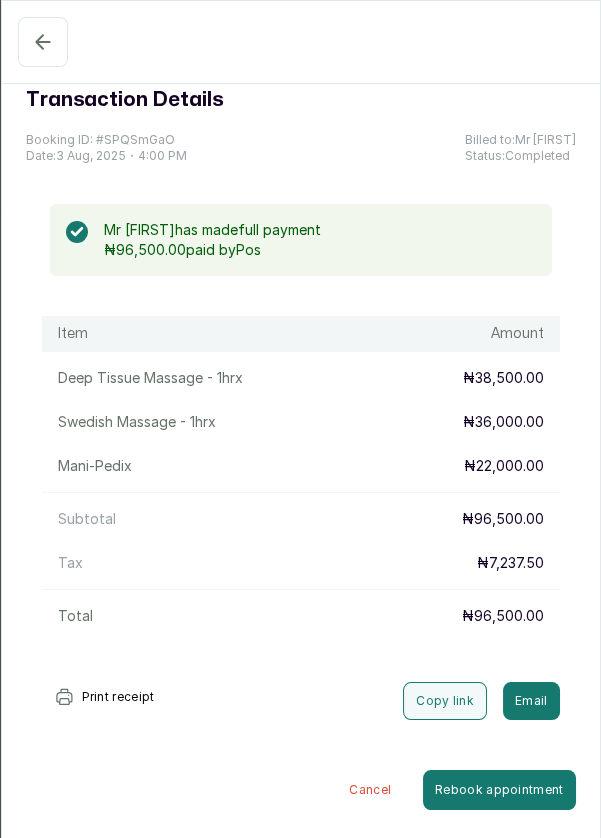 click 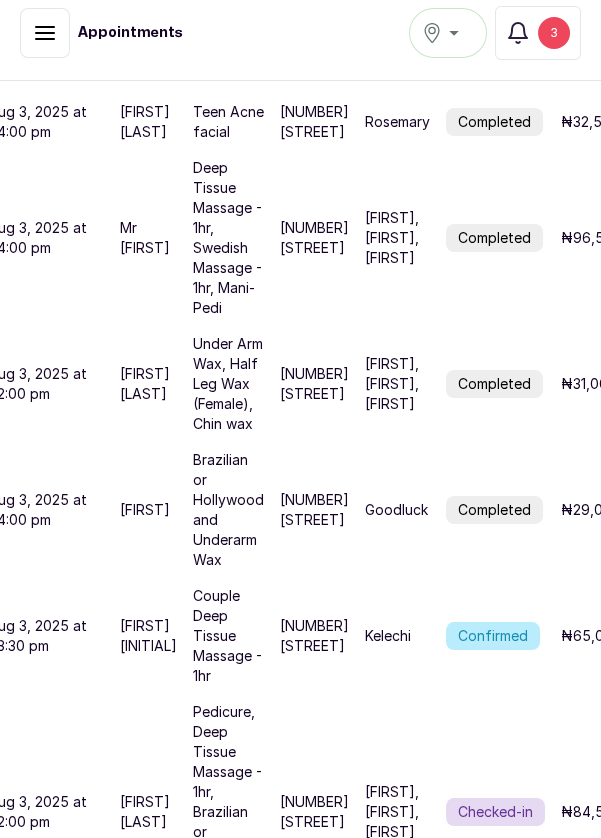 scroll, scrollTop: 432, scrollLeft: 0, axis: vertical 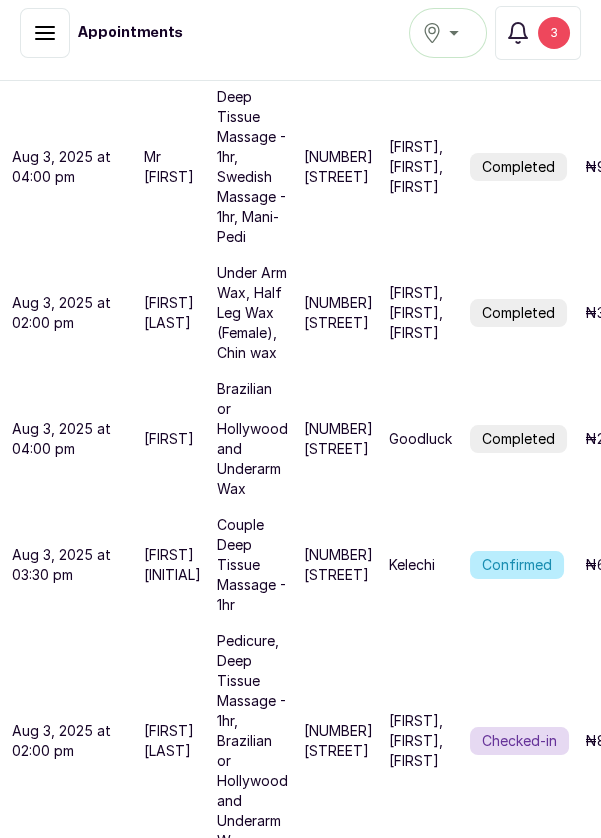 click on "Confirmed" at bounding box center [517, 565] 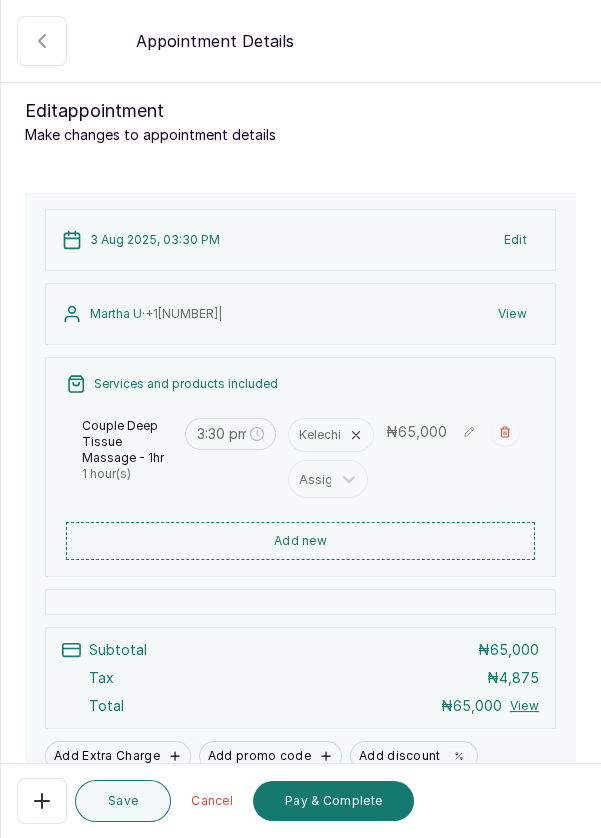 click on "Pay & Complete" at bounding box center (333, 801) 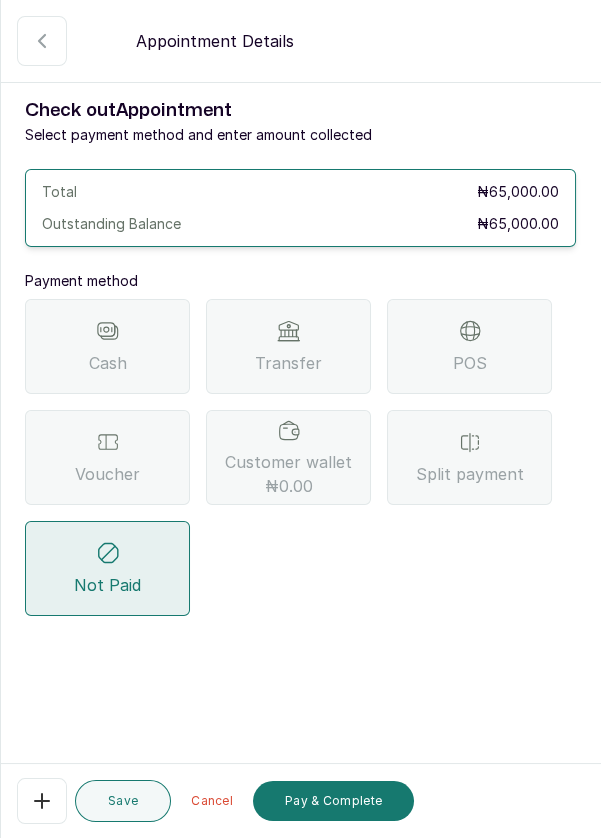 click on "Transfer" at bounding box center [288, 363] 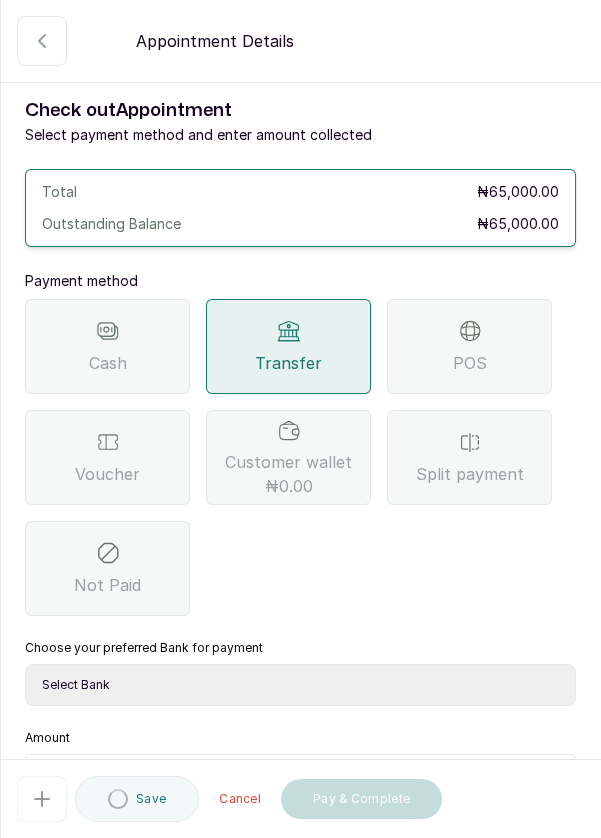 click on "Select Bank DERMASPACE ESTHETIC & WELLNESS CENT Sterling Bank DERMASPACEEST/DERMASPACE VICTORIA ISLAND 01 Paystack-Titan Dermaspace Esthetic @doroki Paga DERMASPACE ESTHETIC AND WELLNESS CENTRE Access Bank" at bounding box center (300, 685) 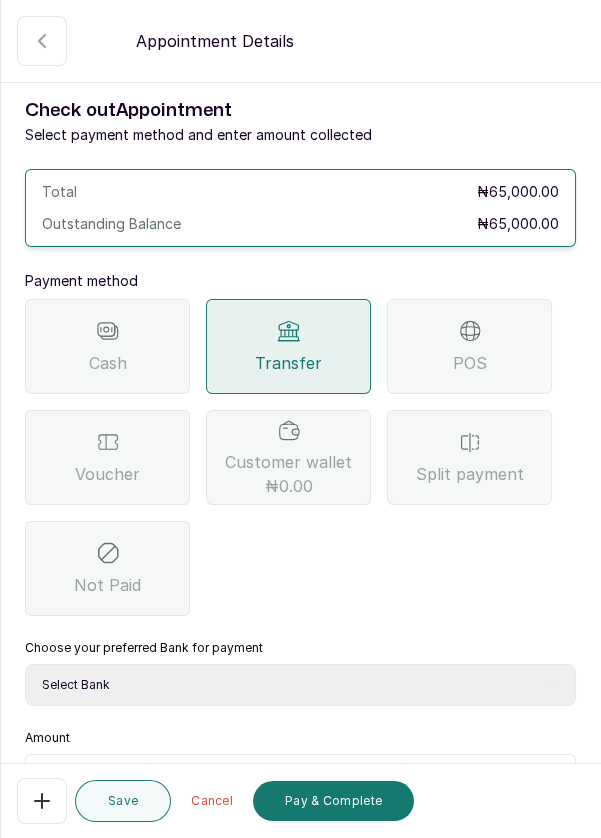 select on "818ea5c0-5b47-4751-8f35-6fc14409c533" 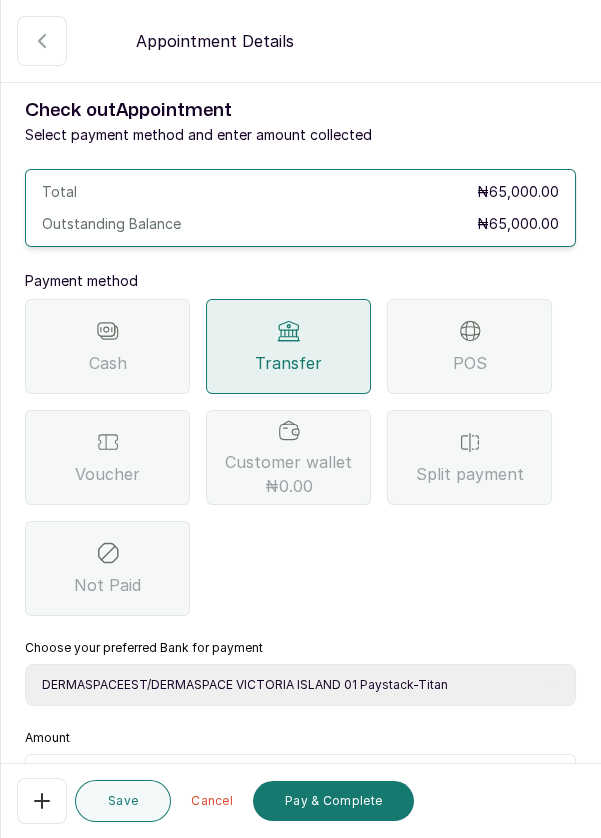 click at bounding box center (313, 779) 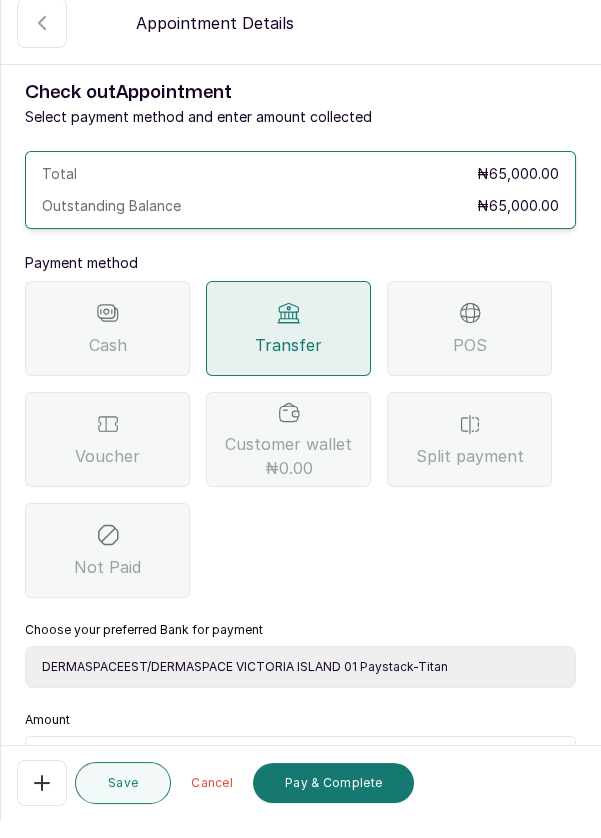 scroll, scrollTop: 14, scrollLeft: 0, axis: vertical 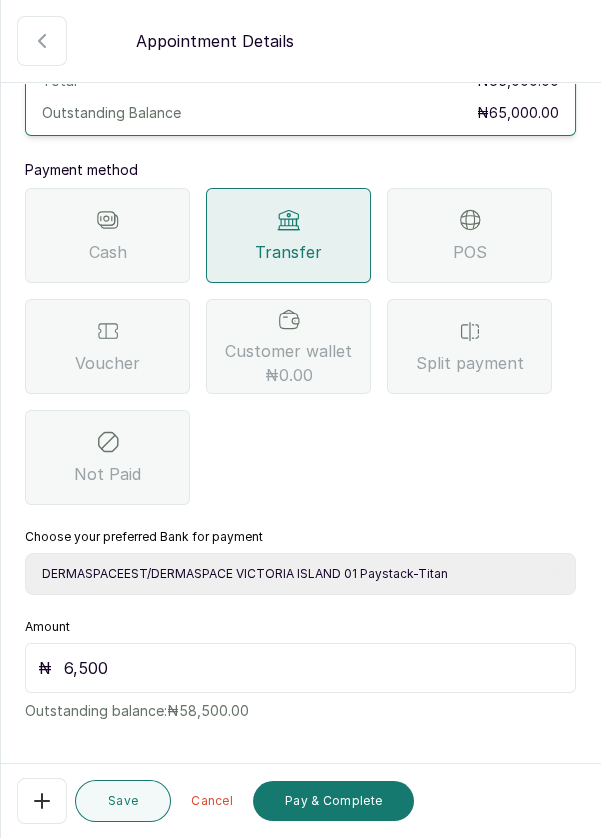 click on "Pay & Complete" at bounding box center [333, 801] 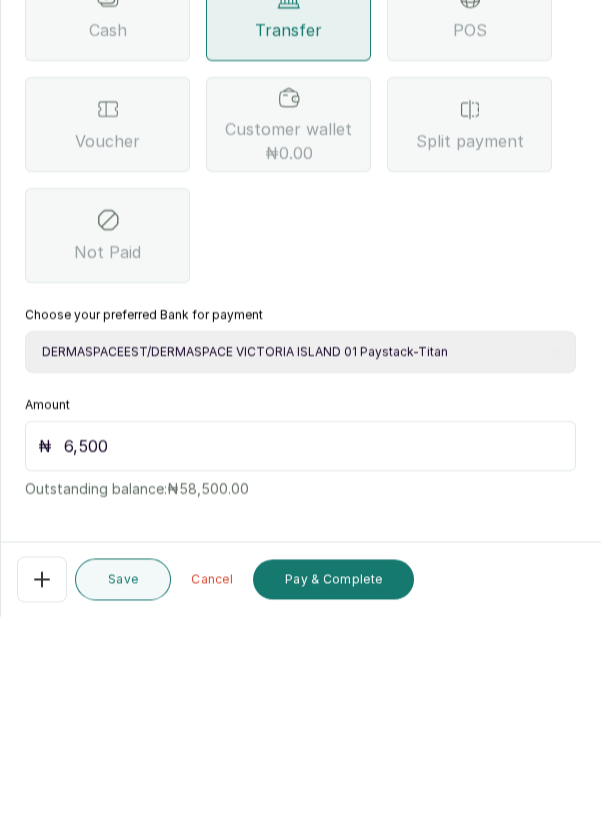 scroll, scrollTop: 14, scrollLeft: 0, axis: vertical 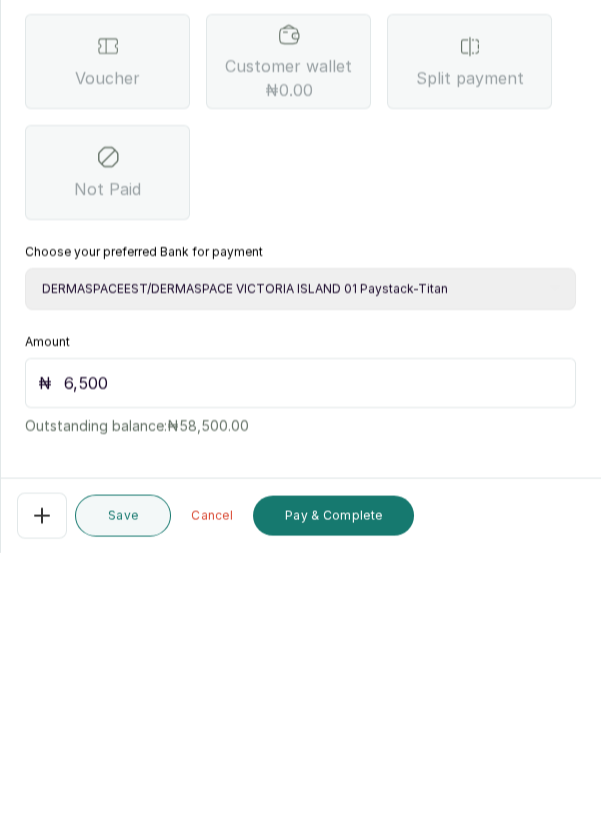 type on "65,000" 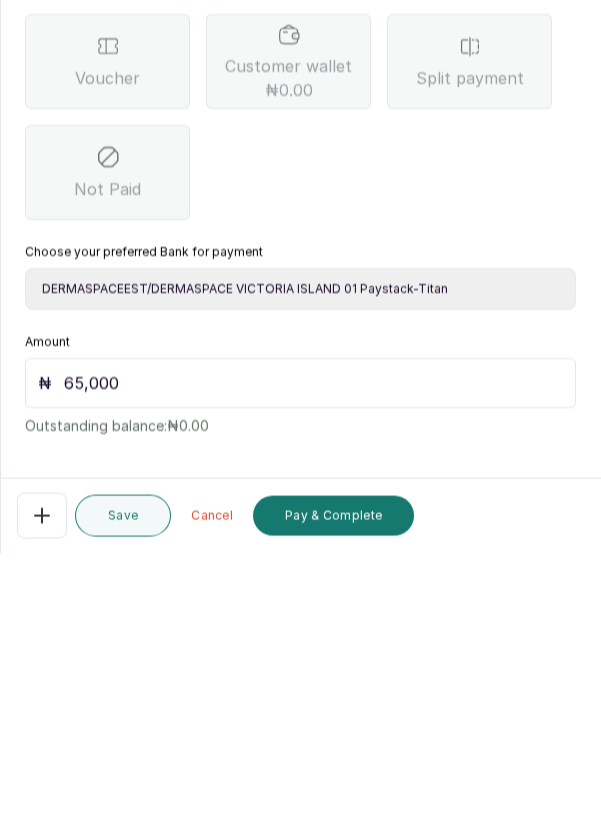 scroll, scrollTop: 14, scrollLeft: 0, axis: vertical 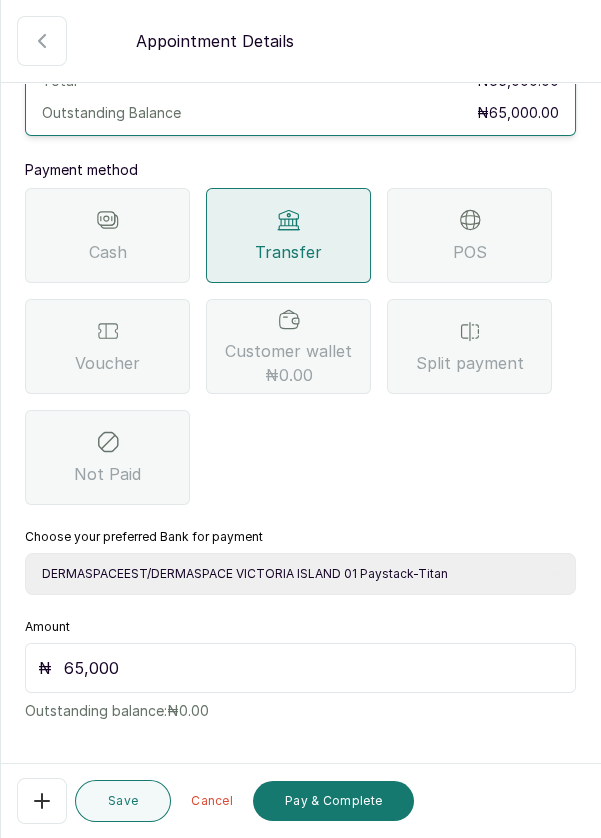 click on "Pay & Complete" at bounding box center (333, 801) 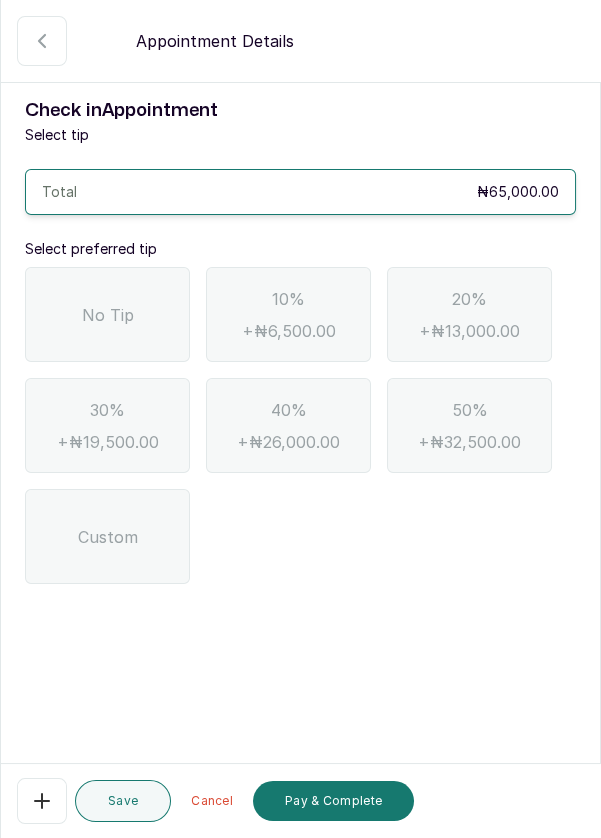 scroll, scrollTop: 0, scrollLeft: 0, axis: both 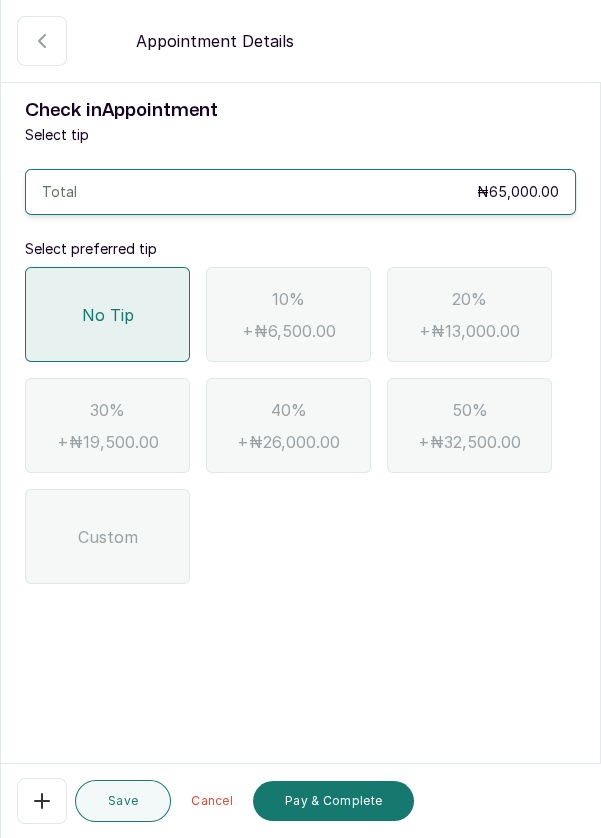 click on "Pay & Complete" at bounding box center [333, 801] 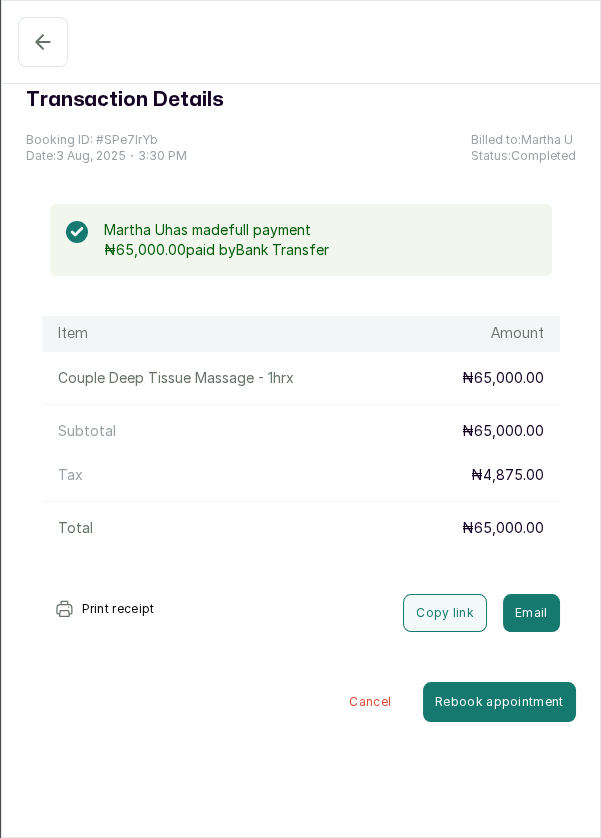 click 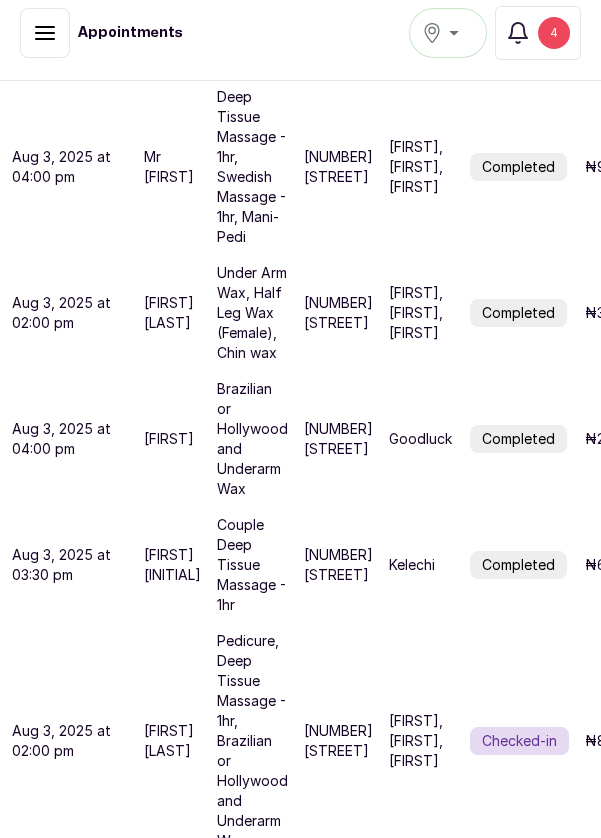 click on "Checked-in" at bounding box center [519, 741] 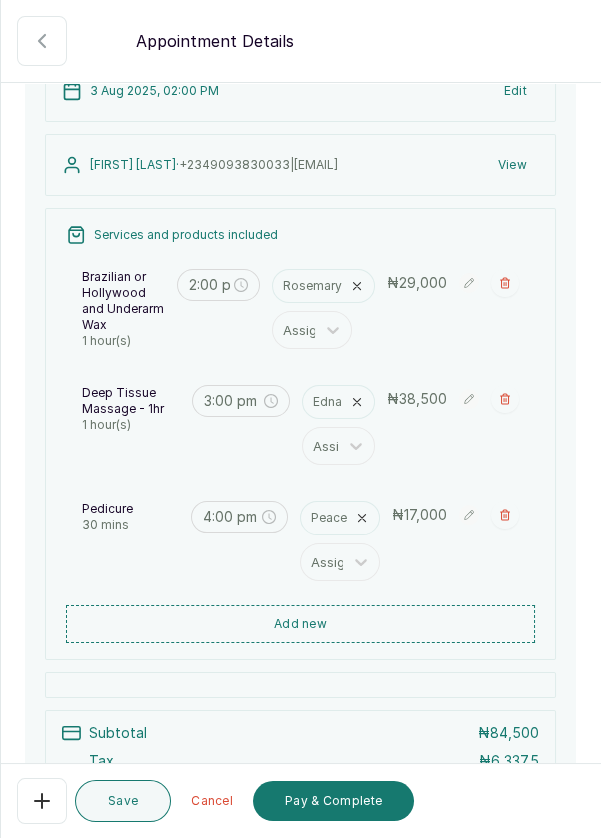 scroll, scrollTop: 332, scrollLeft: 0, axis: vertical 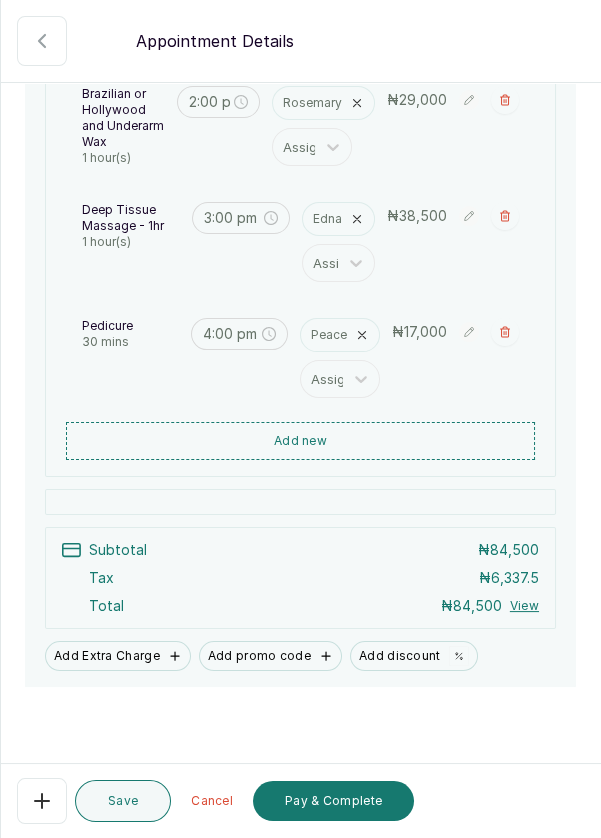 click 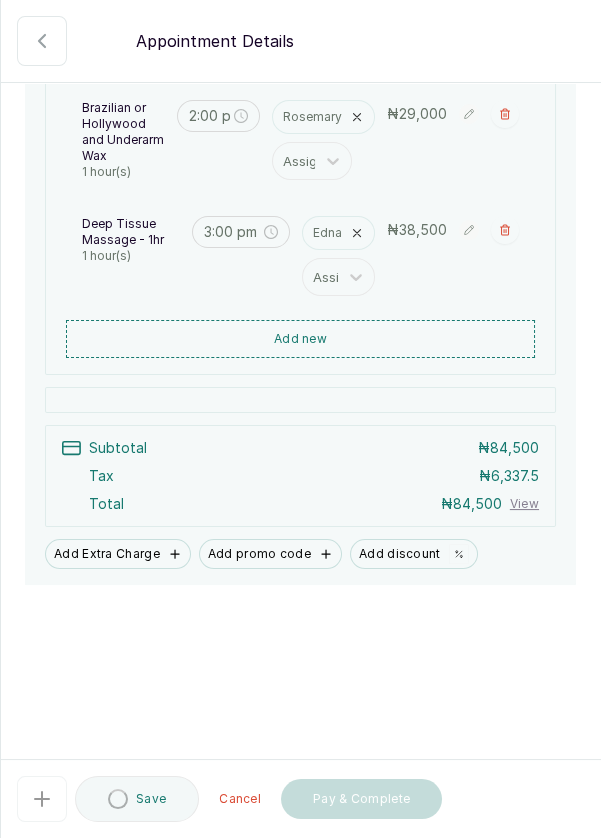 scroll, scrollTop: 216, scrollLeft: 0, axis: vertical 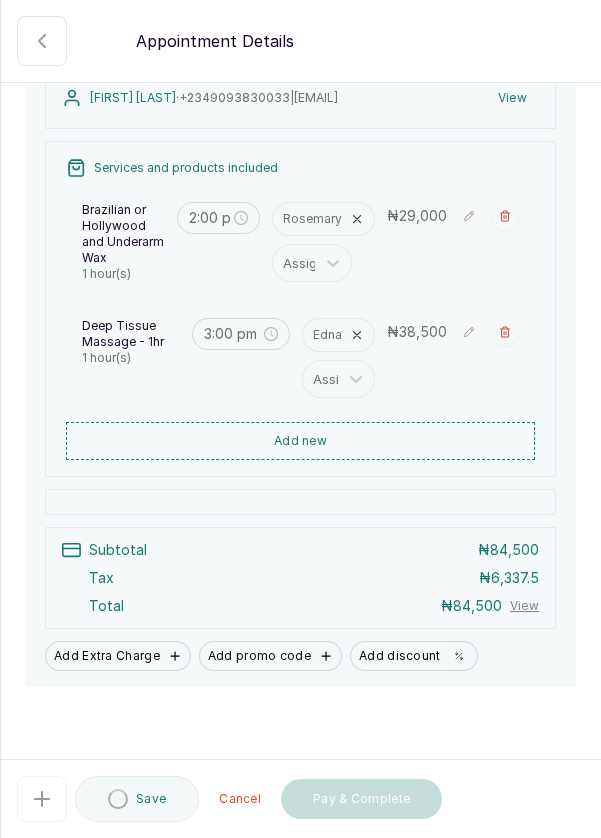 click on "Add new" at bounding box center [300, 441] 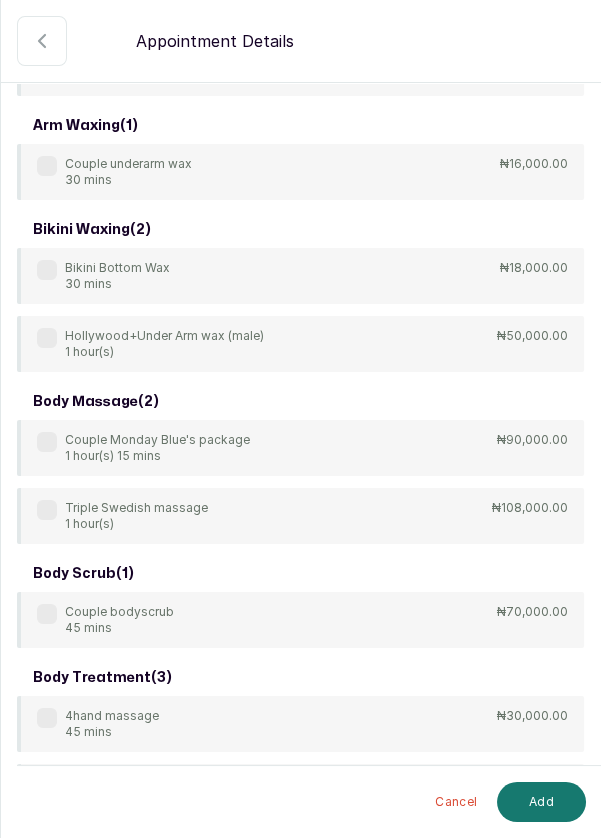 scroll, scrollTop: 148, scrollLeft: 0, axis: vertical 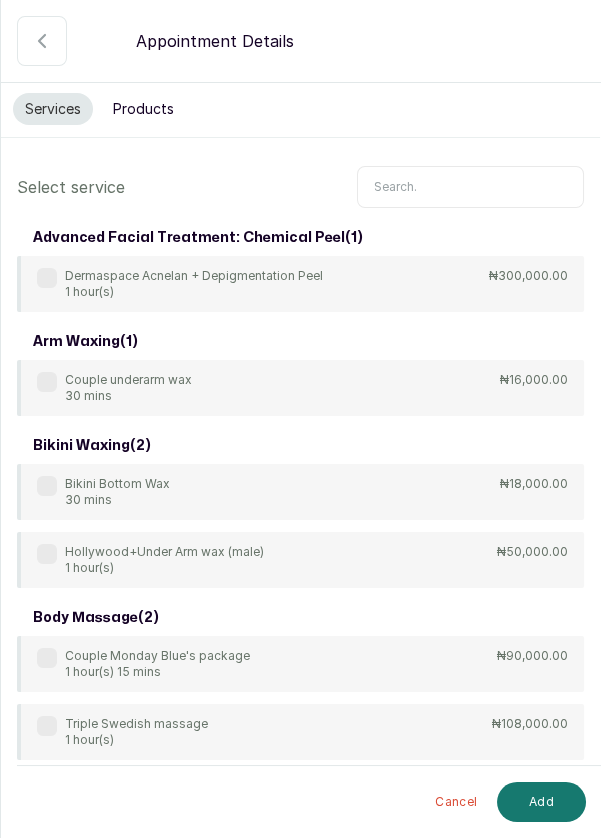 click at bounding box center (470, 187) 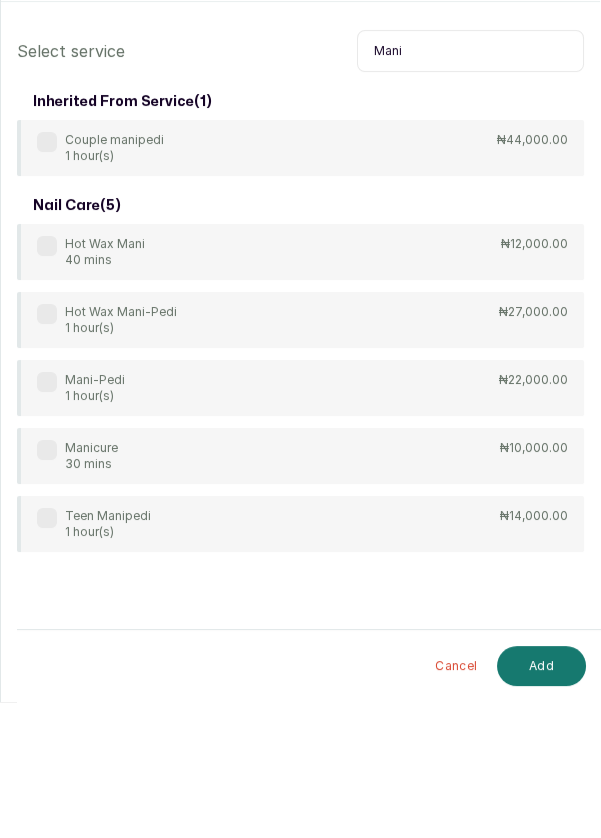 type on "Mani" 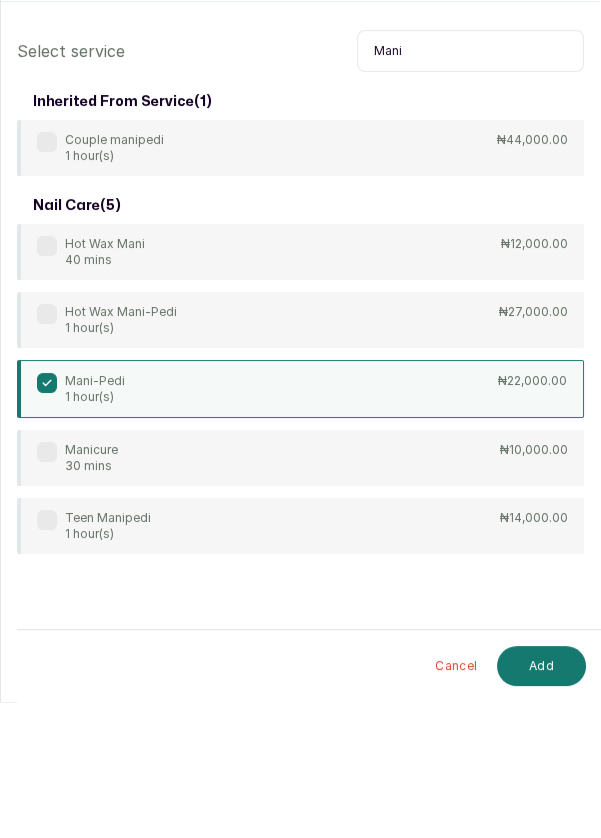 scroll, scrollTop: 14, scrollLeft: 0, axis: vertical 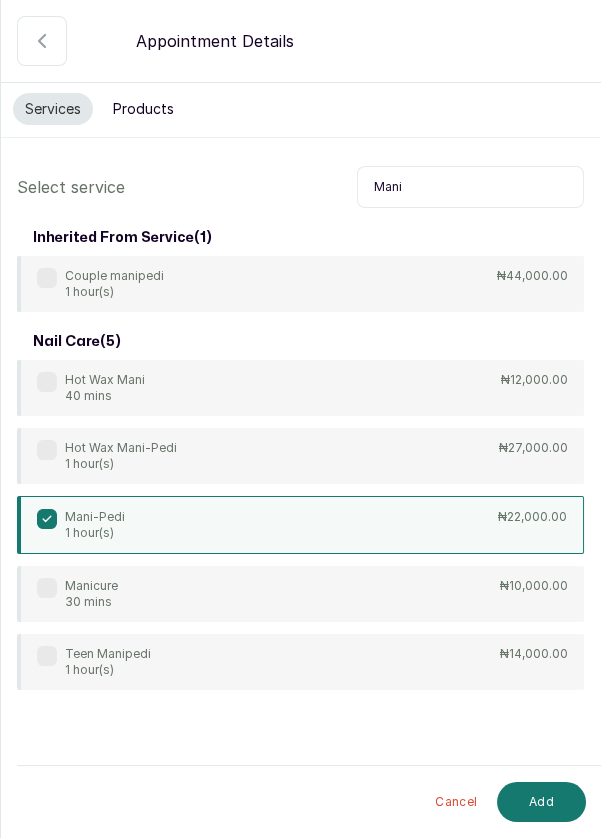 click on "Add" at bounding box center (541, 802) 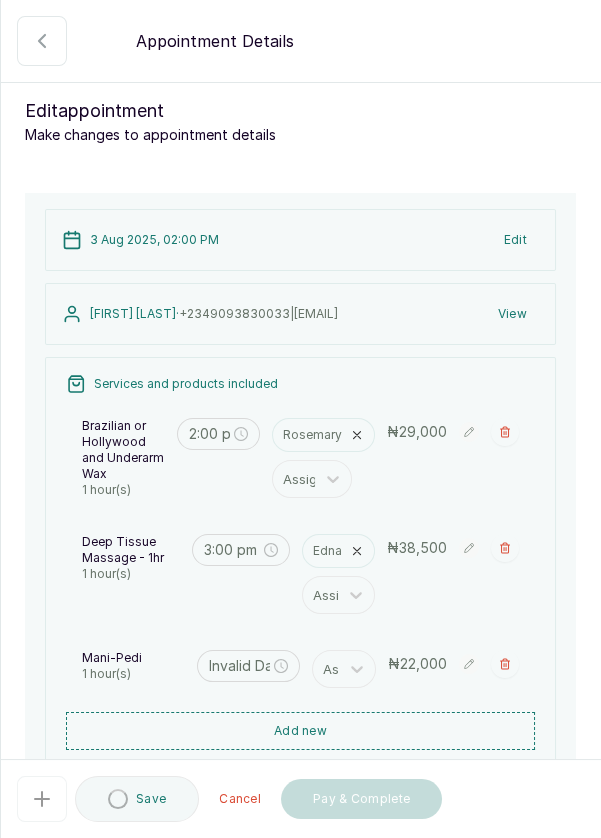 type on "4:00 pm" 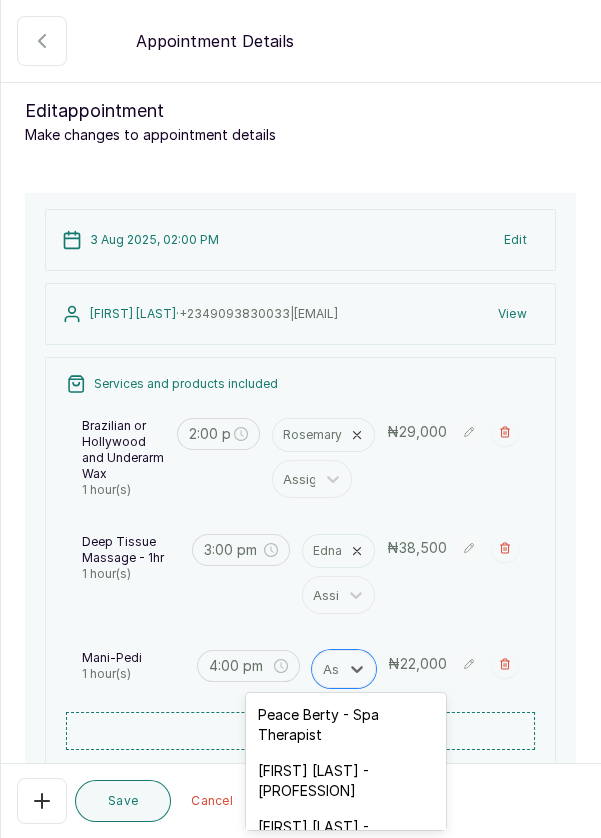 scroll, scrollTop: 14, scrollLeft: 0, axis: vertical 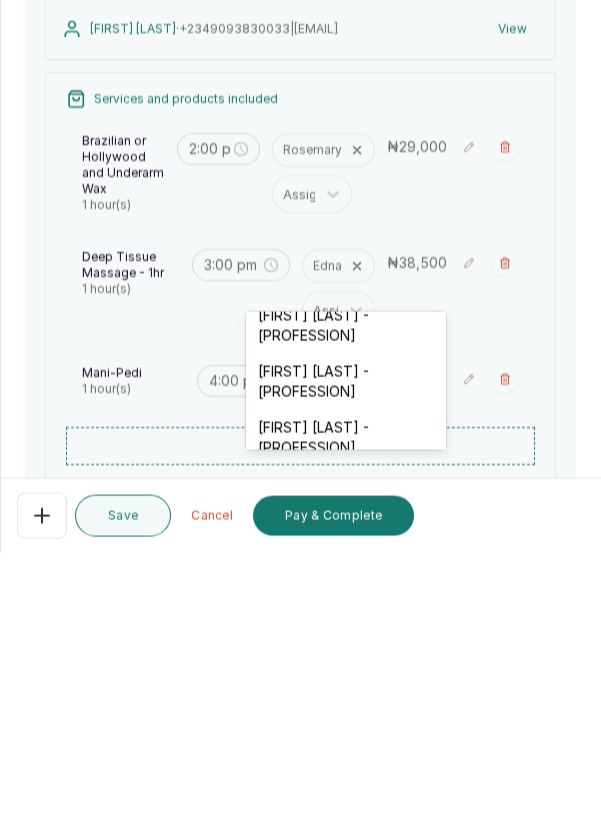 click on "[FIRST] [LAST] - [PROFESSION]" at bounding box center [346, 611] 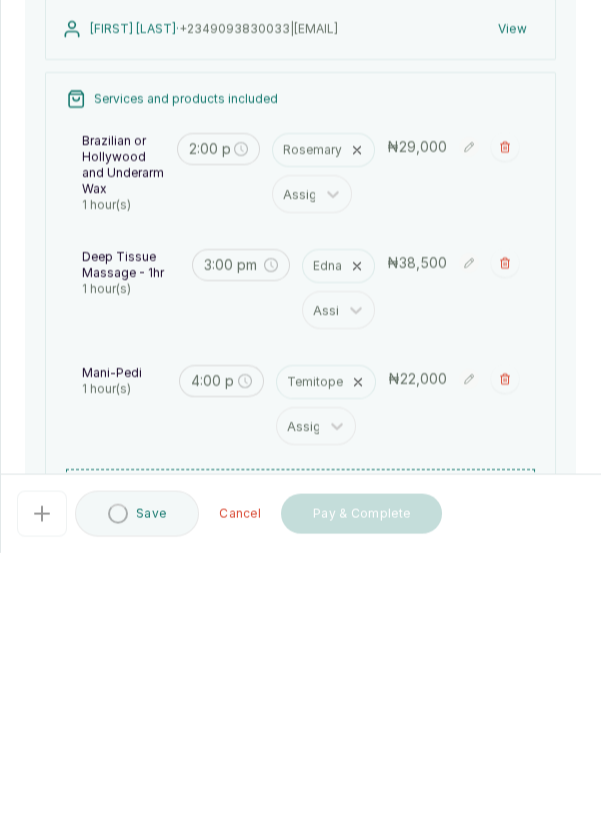 scroll, scrollTop: 14, scrollLeft: 0, axis: vertical 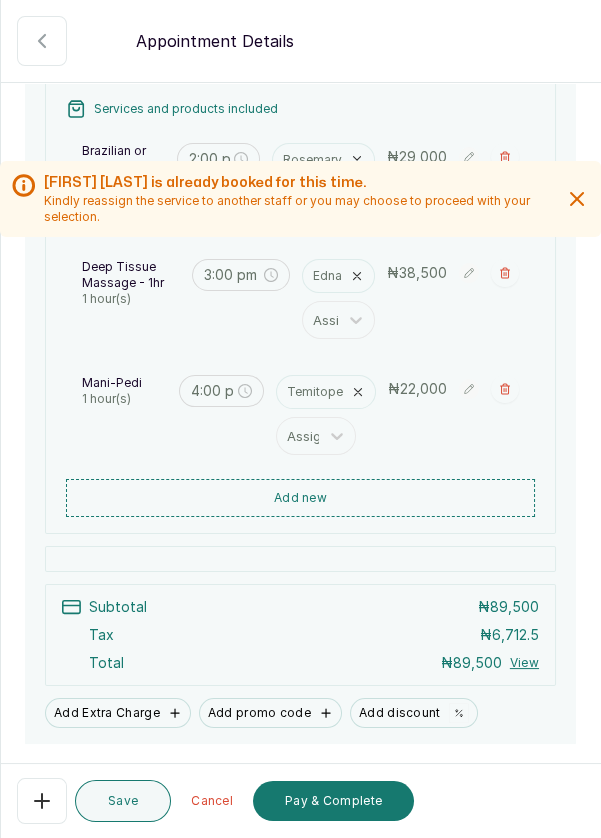 click on "Save" at bounding box center [123, 801] 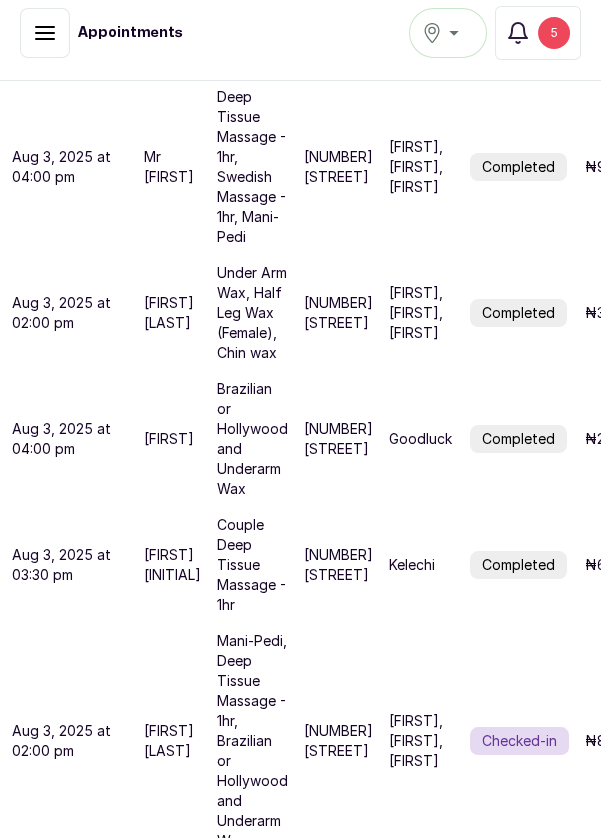 click 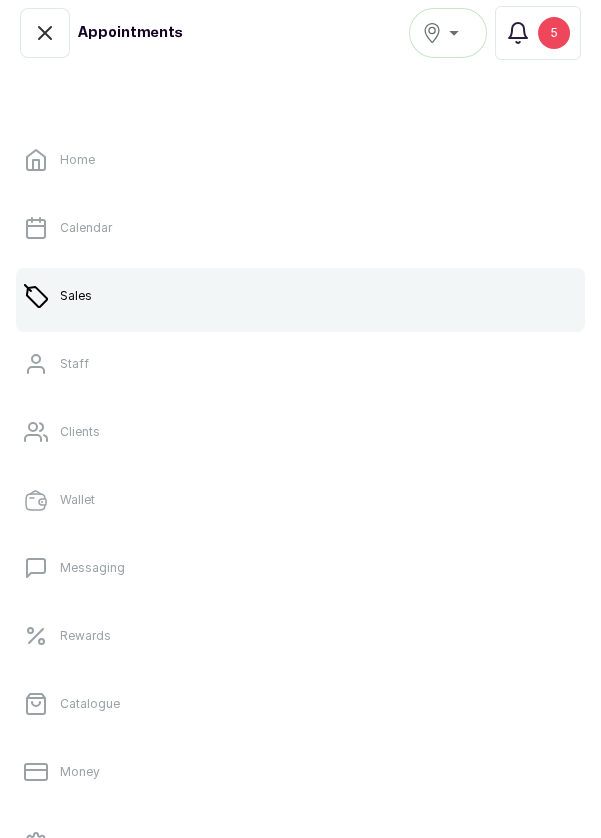 click on "Calendar" at bounding box center (300, 228) 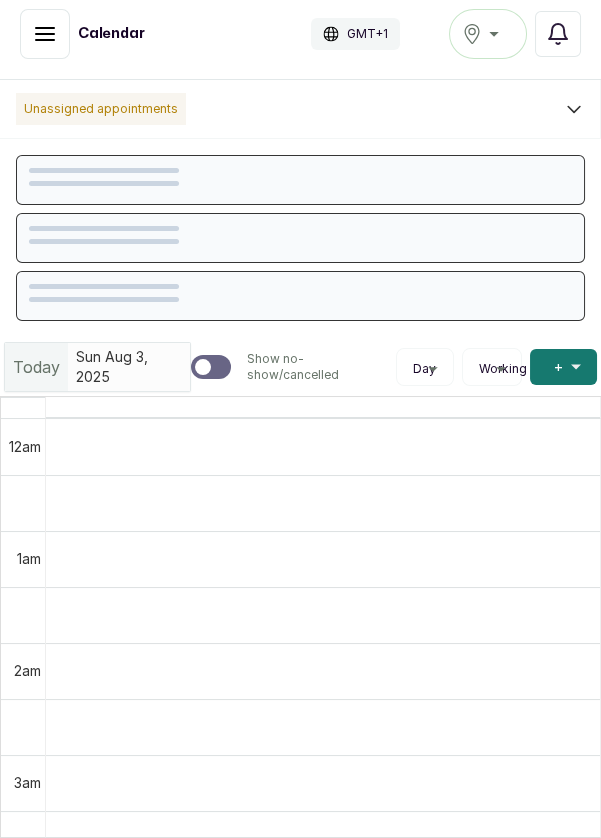 scroll, scrollTop: 0, scrollLeft: 0, axis: both 